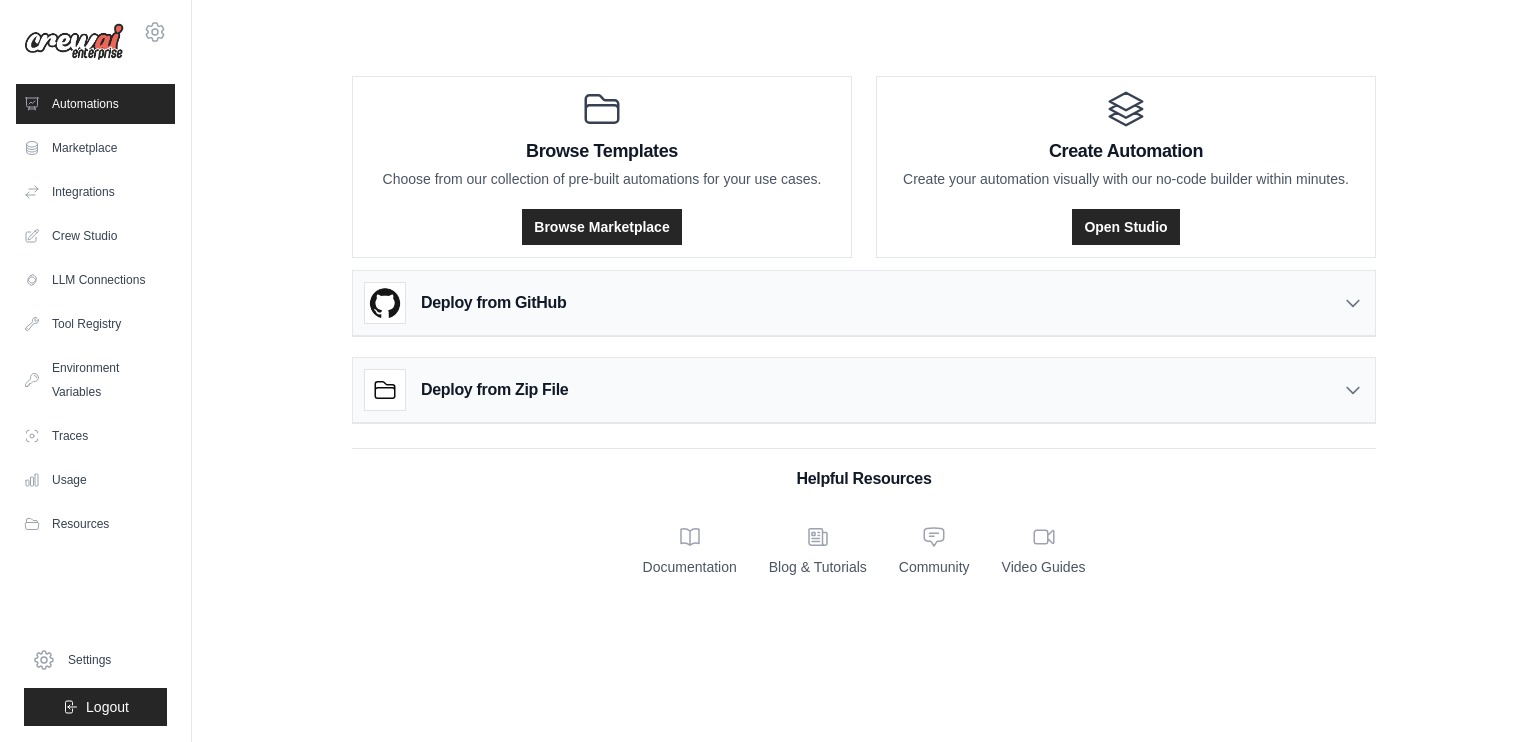scroll, scrollTop: 0, scrollLeft: 0, axis: both 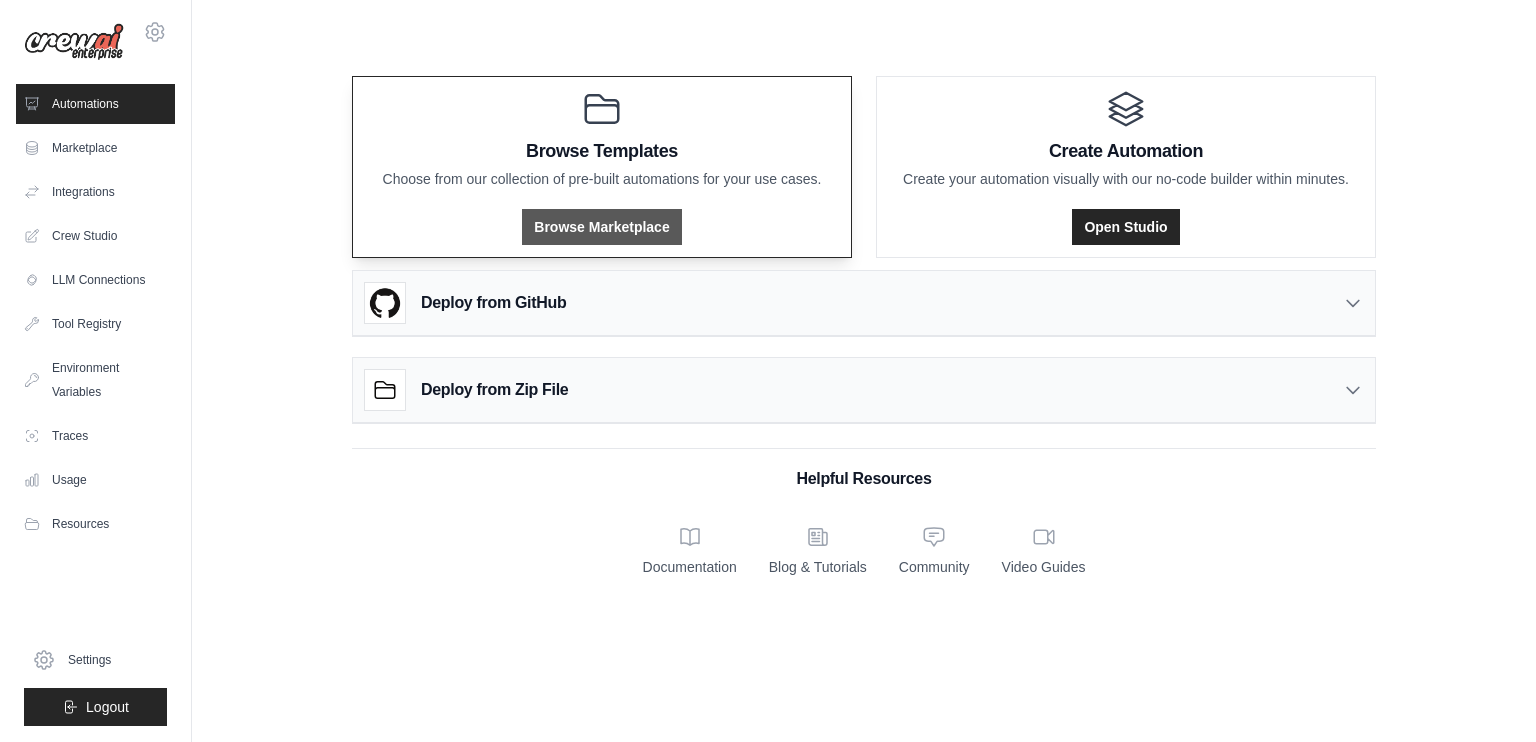 click on "Browse Marketplace" at bounding box center [601, 227] 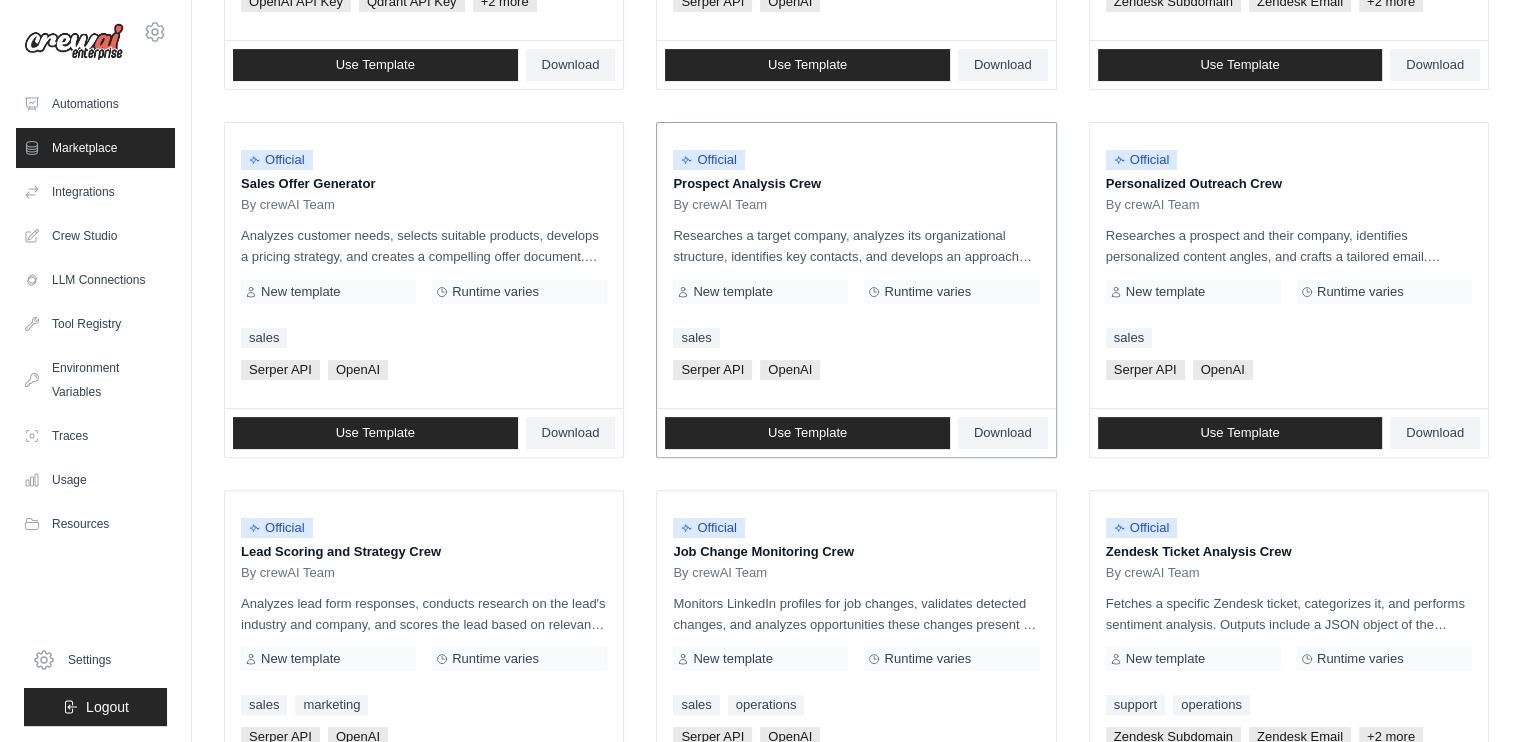 scroll, scrollTop: 518, scrollLeft: 0, axis: vertical 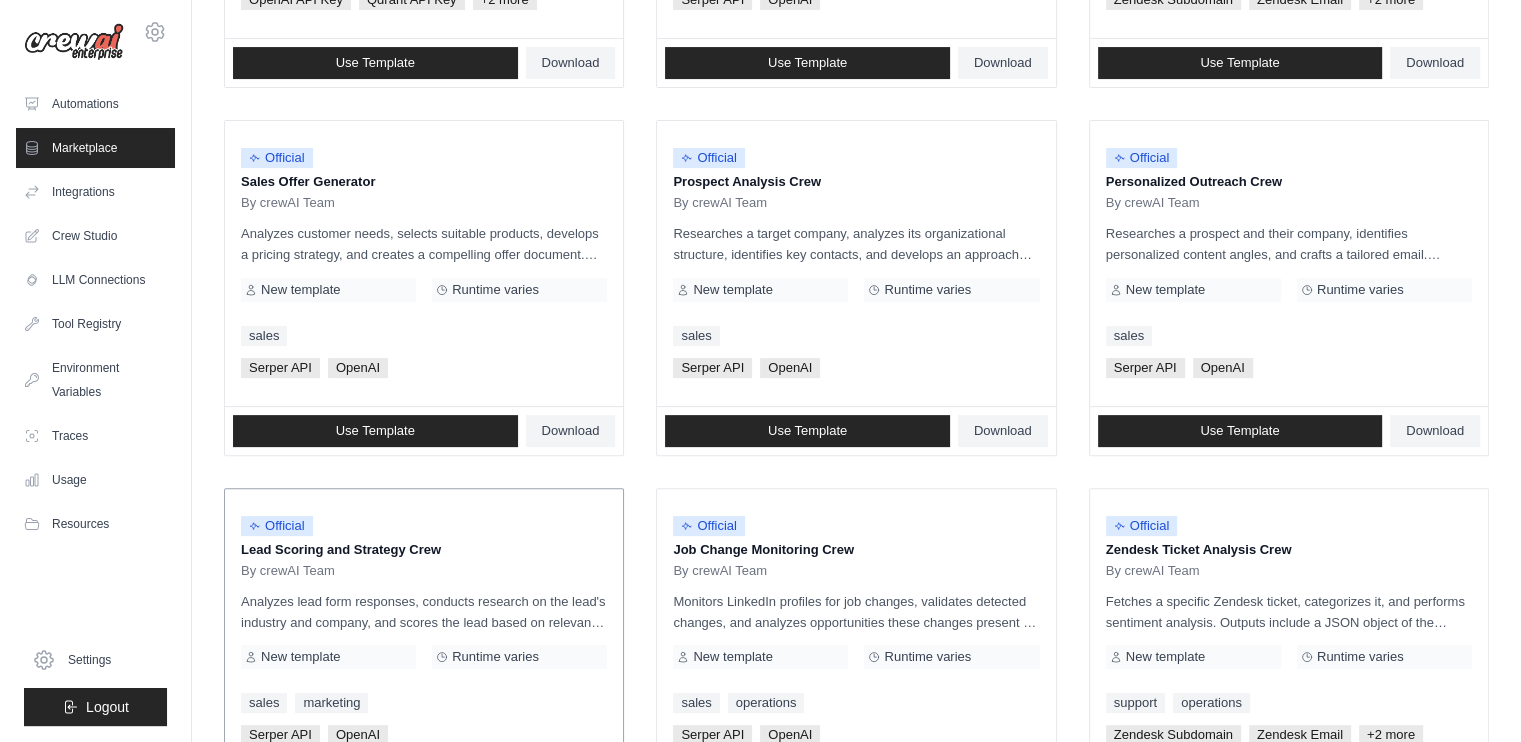 click on "Analyzes lead form responses, conducts research on the lead's industry and company, and scores the lead based on relevance and fit. Outputs include key insights from the form, a concise research report, a lead score, and a tailored strategy, including talking points and engagement ideas to effectively pitch the product." at bounding box center (424, 612) 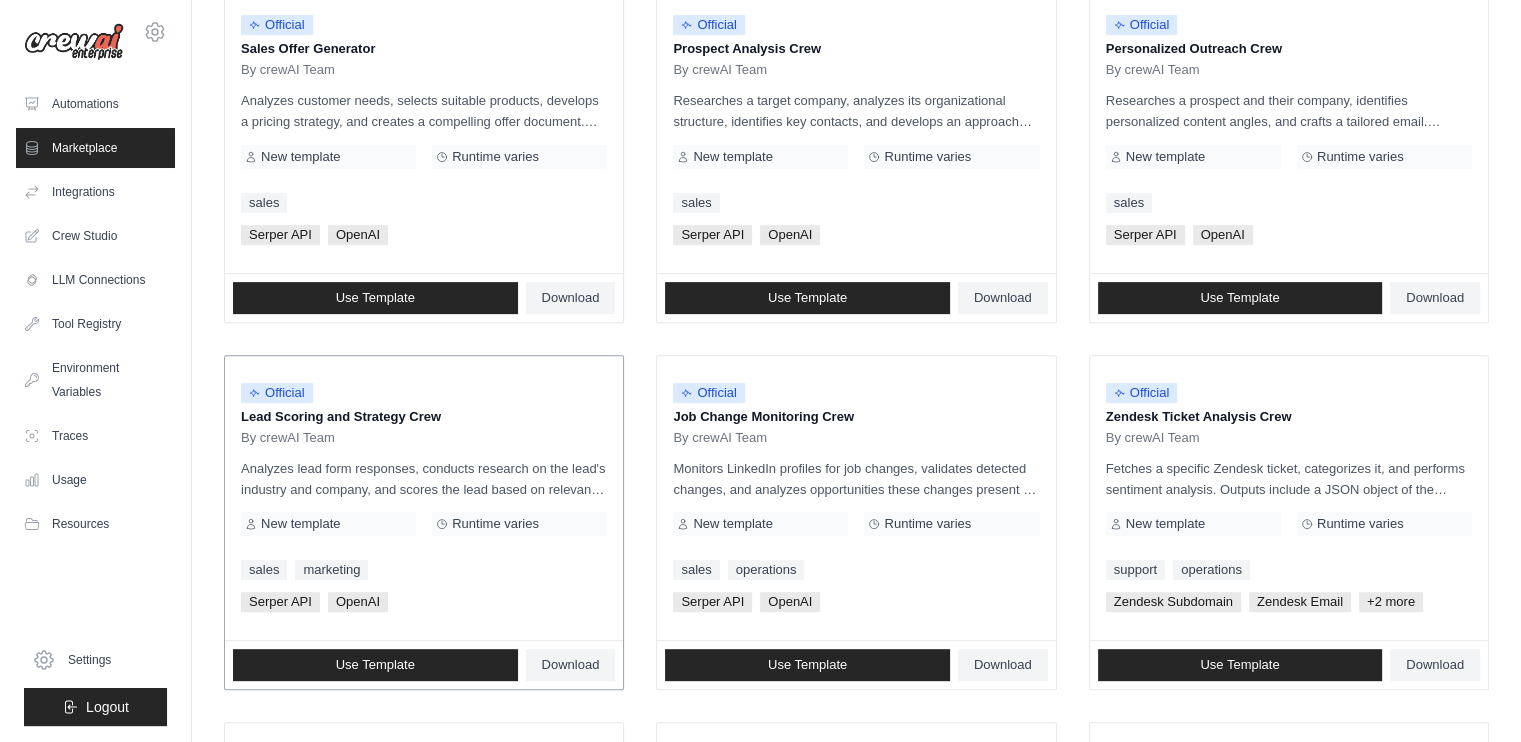 scroll, scrollTop: 652, scrollLeft: 0, axis: vertical 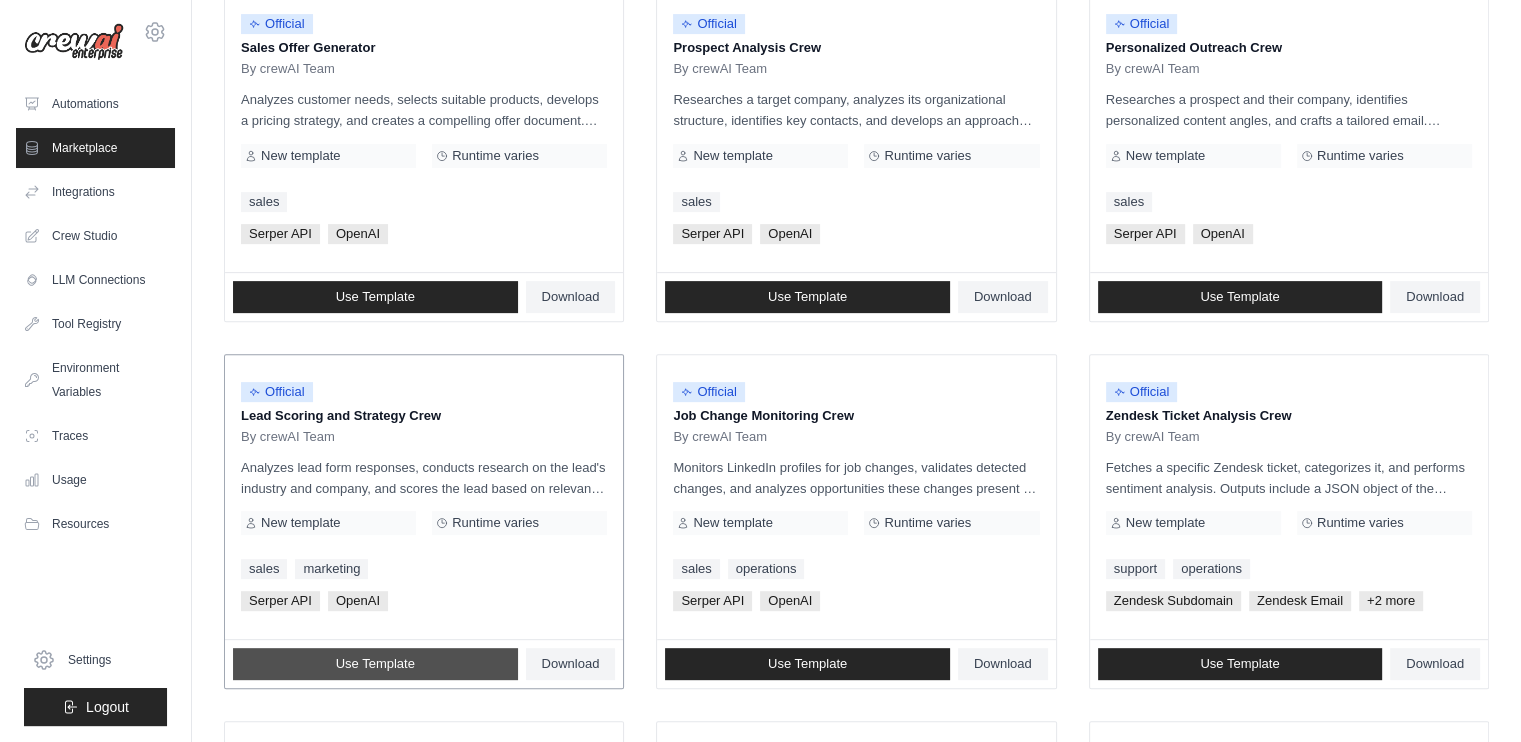 click on "Use Template" at bounding box center [375, 664] 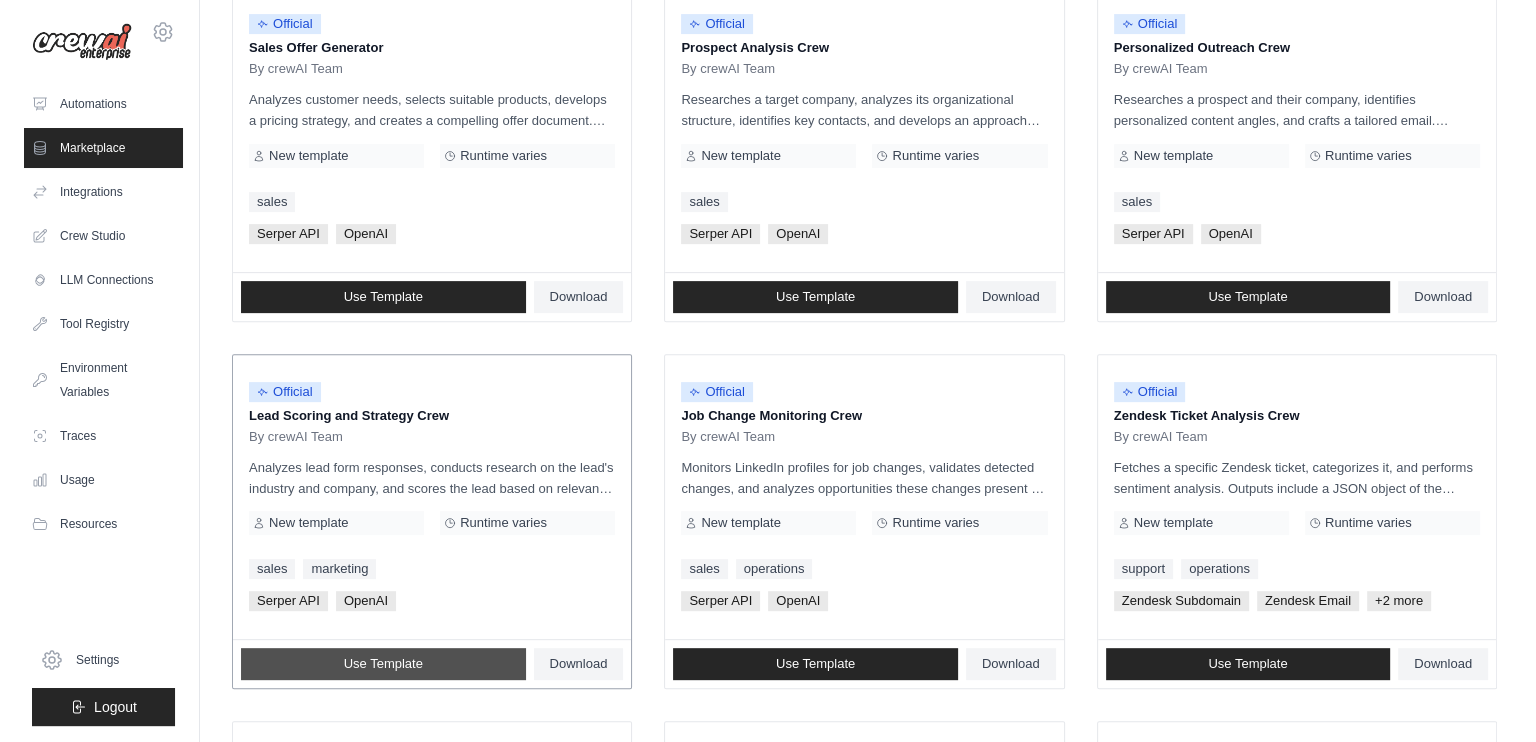 scroll, scrollTop: 0, scrollLeft: 0, axis: both 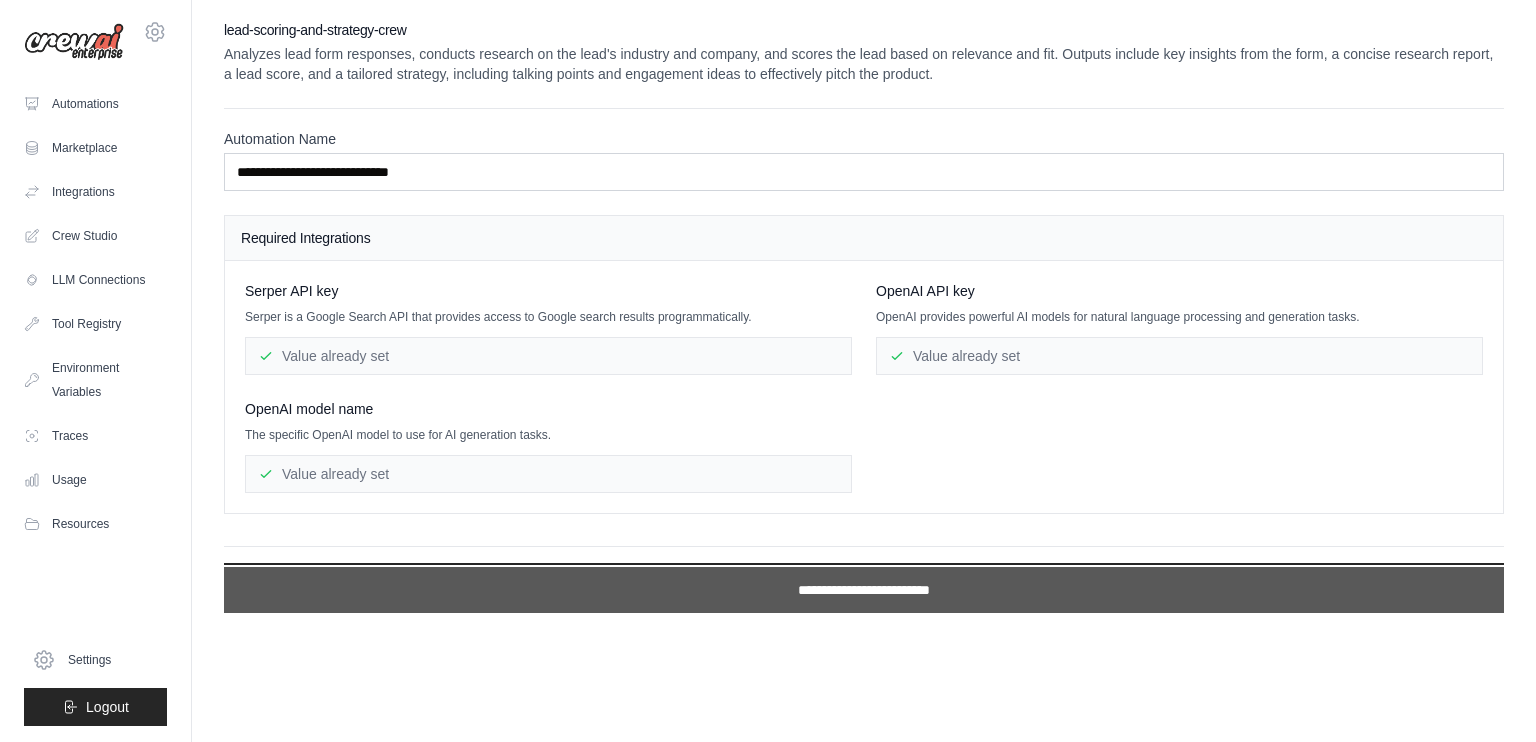 click on "**********" at bounding box center (864, 590) 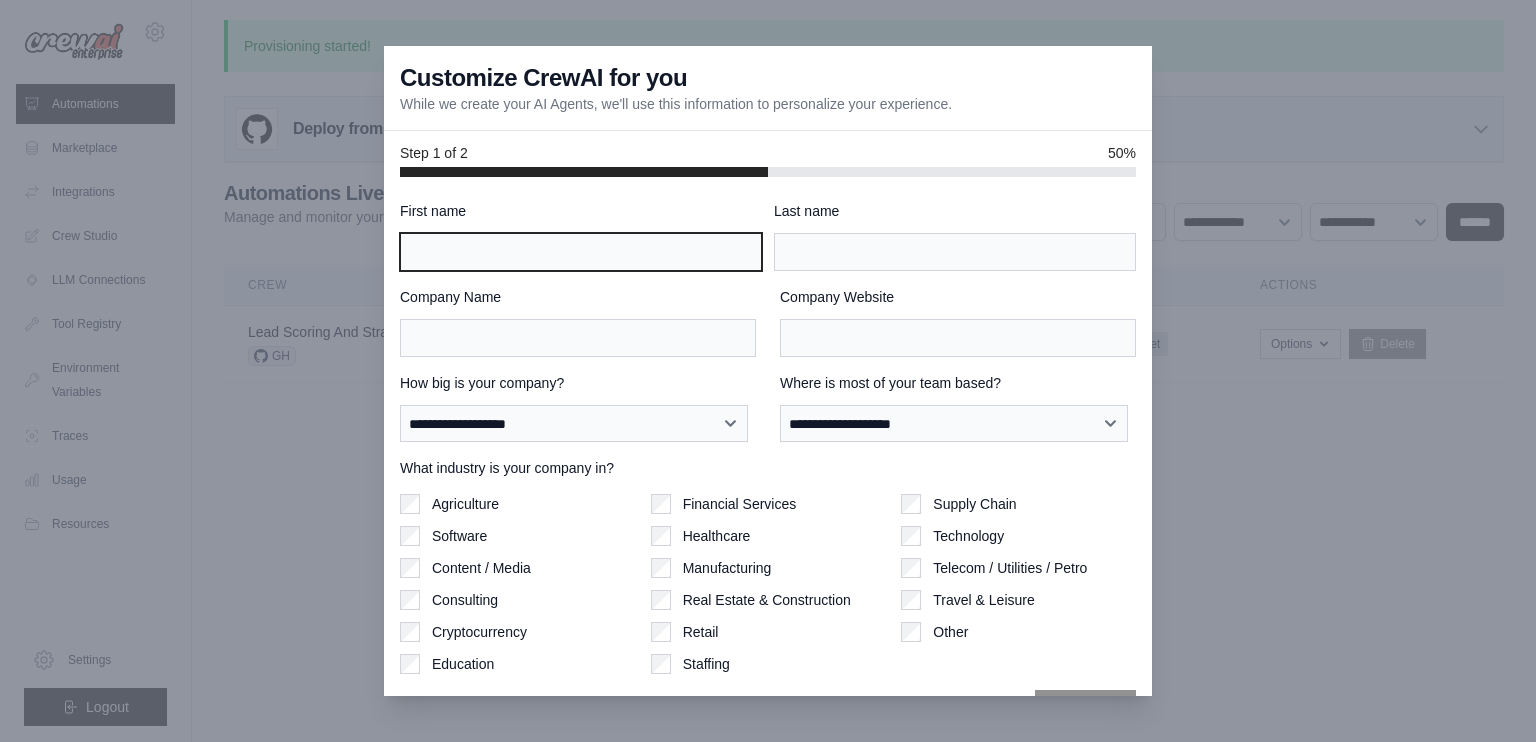 click on "First name" at bounding box center (581, 252) 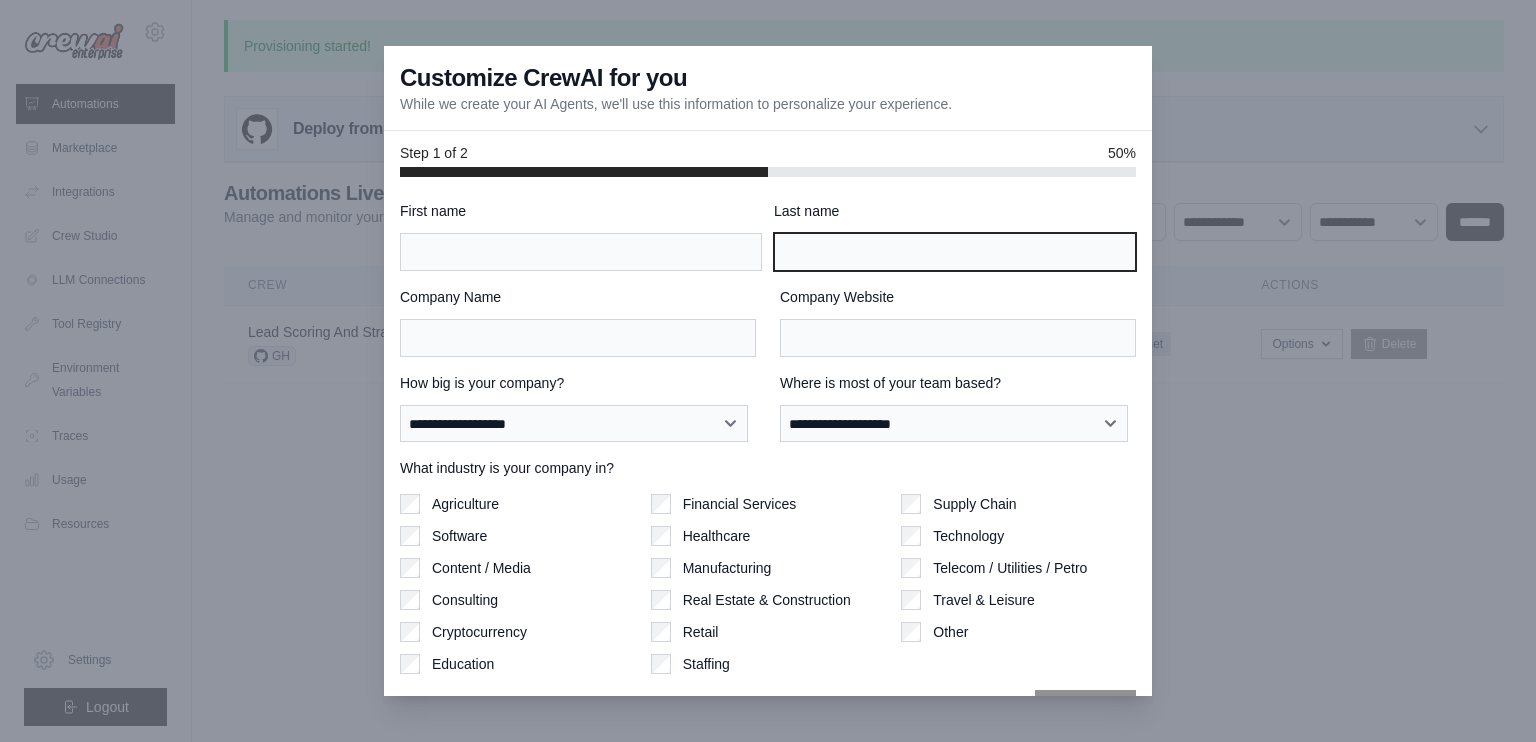 click on "Last name" at bounding box center [955, 252] 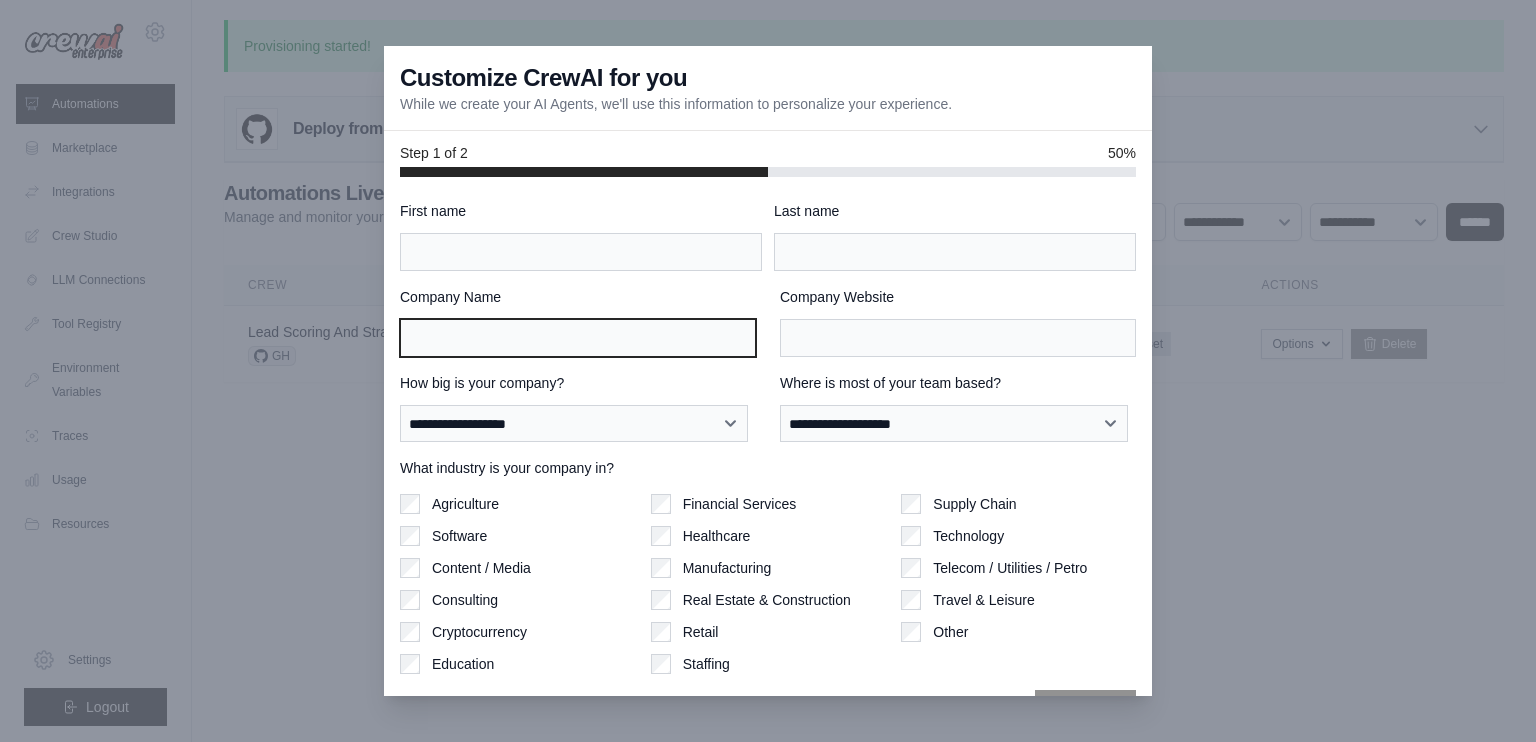 click on "Company Name" at bounding box center [578, 338] 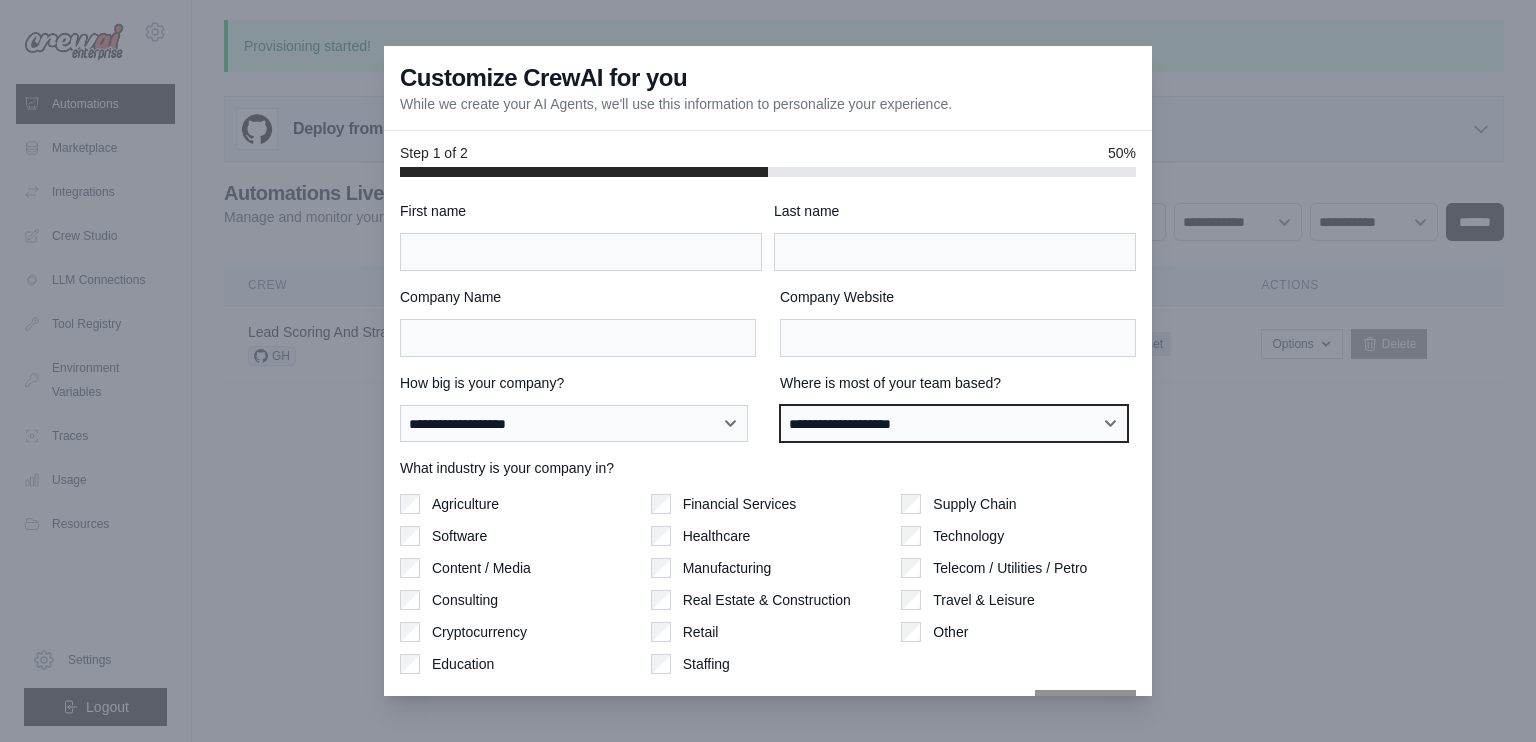 click on "**********" at bounding box center (954, 424) 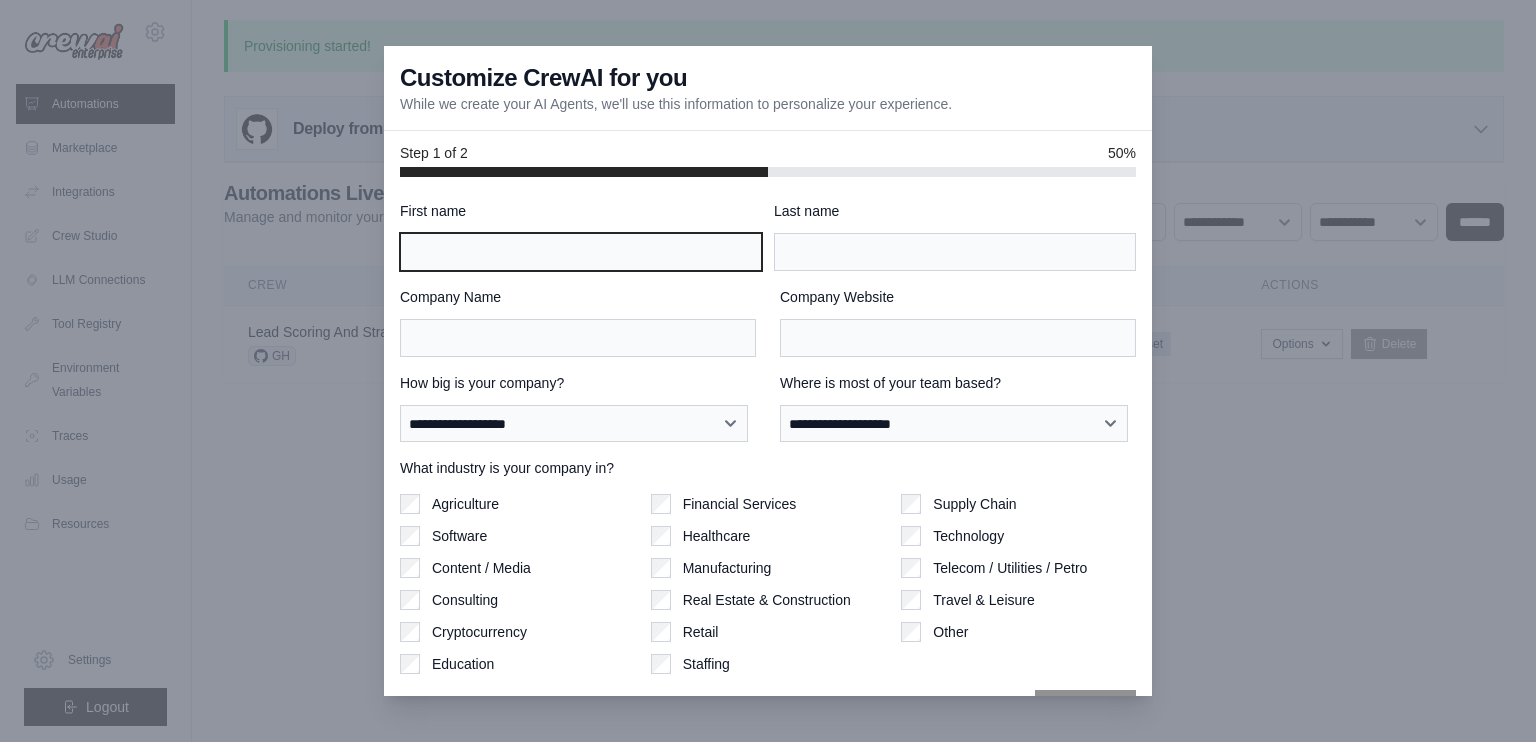 click on "First name" at bounding box center (581, 252) 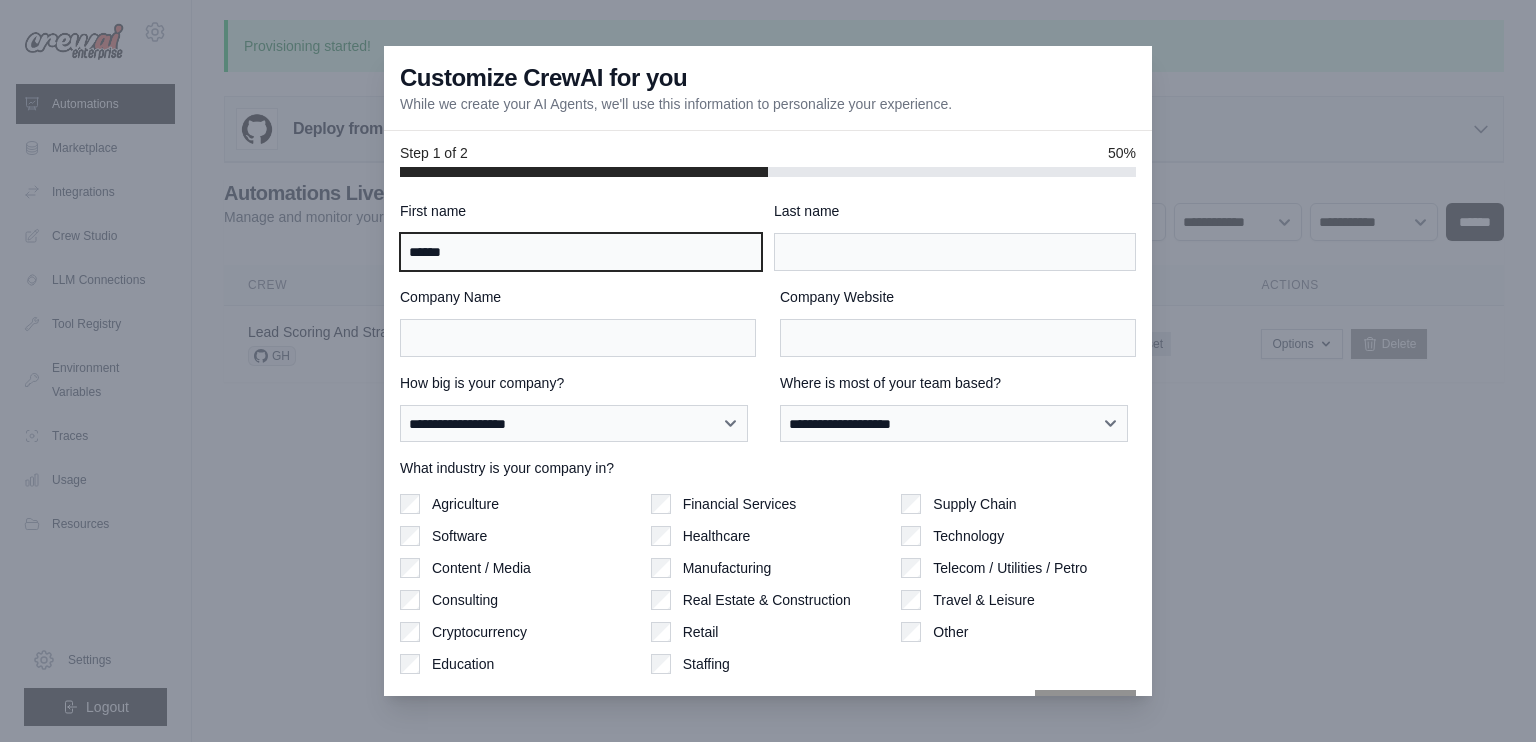 drag, startPoint x: 662, startPoint y: 267, endPoint x: 391, endPoint y: 315, distance: 275.2181 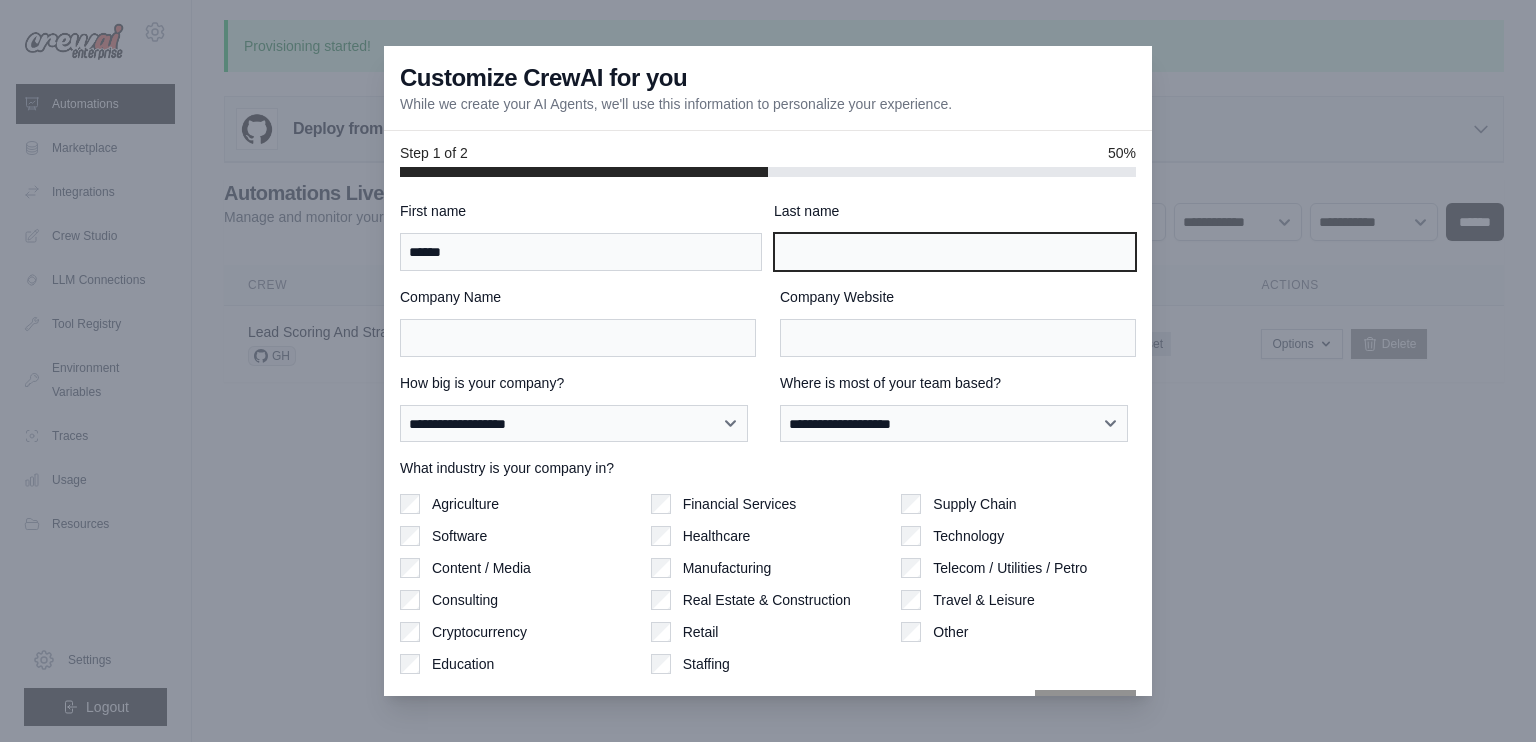click on "Last name" at bounding box center (955, 252) 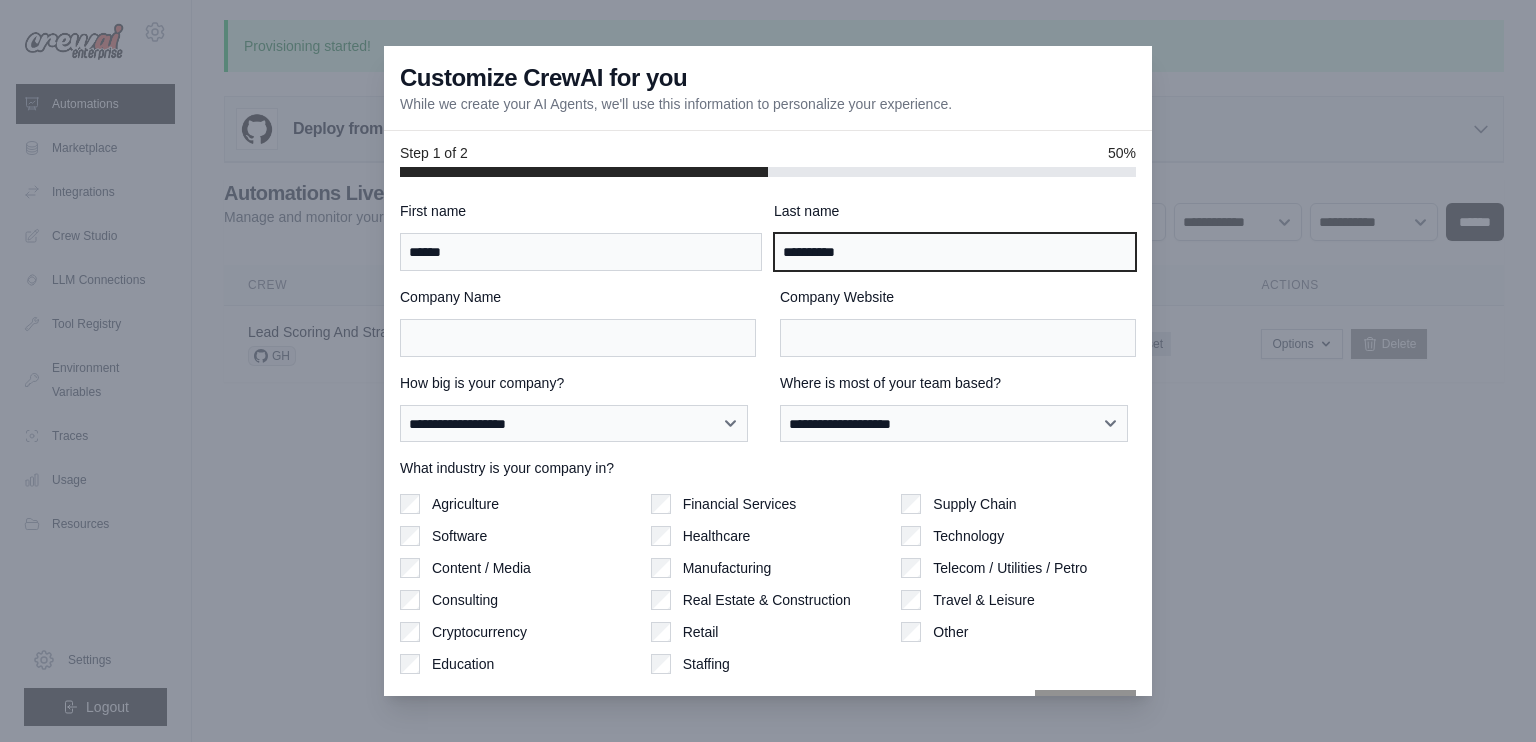 type on "**********" 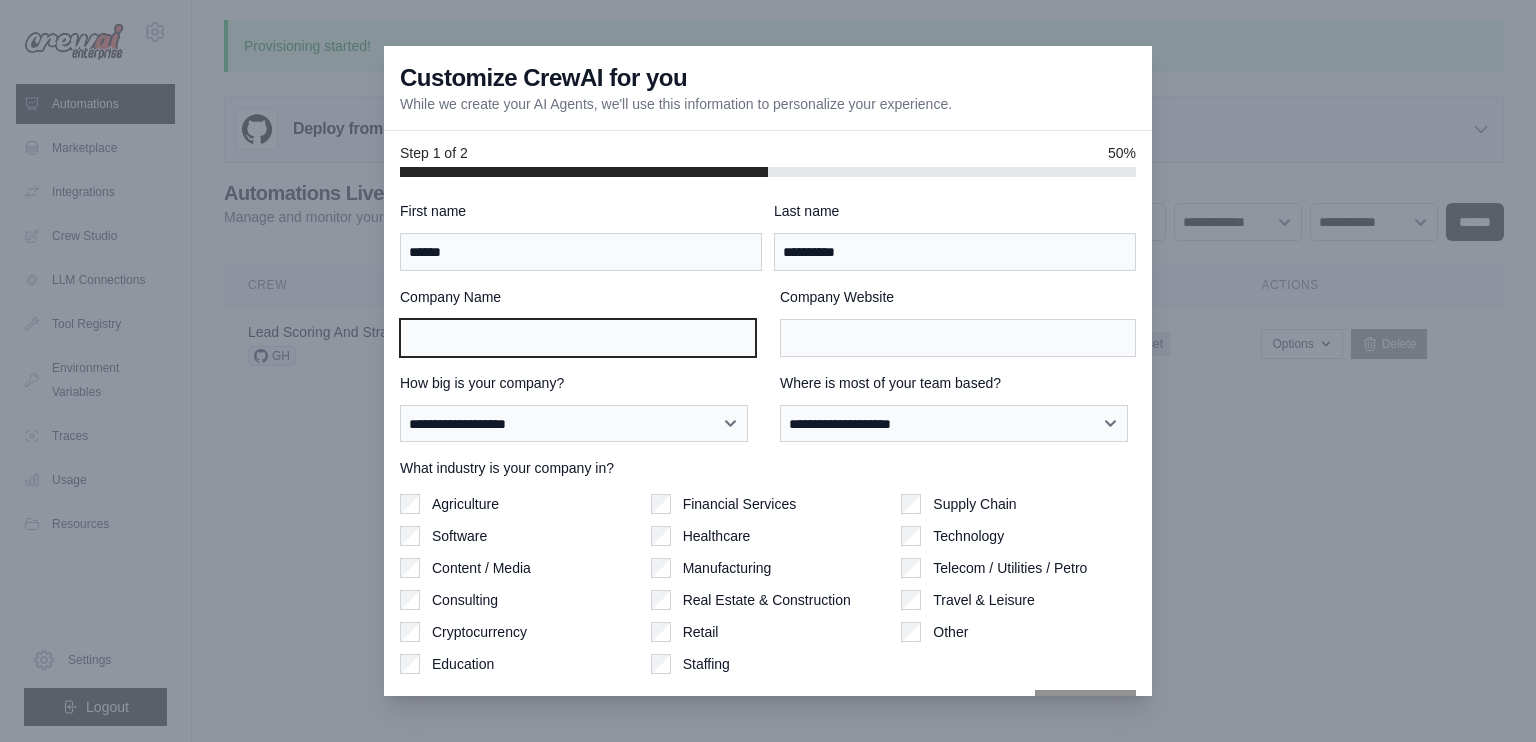 click on "Company Name" at bounding box center (578, 338) 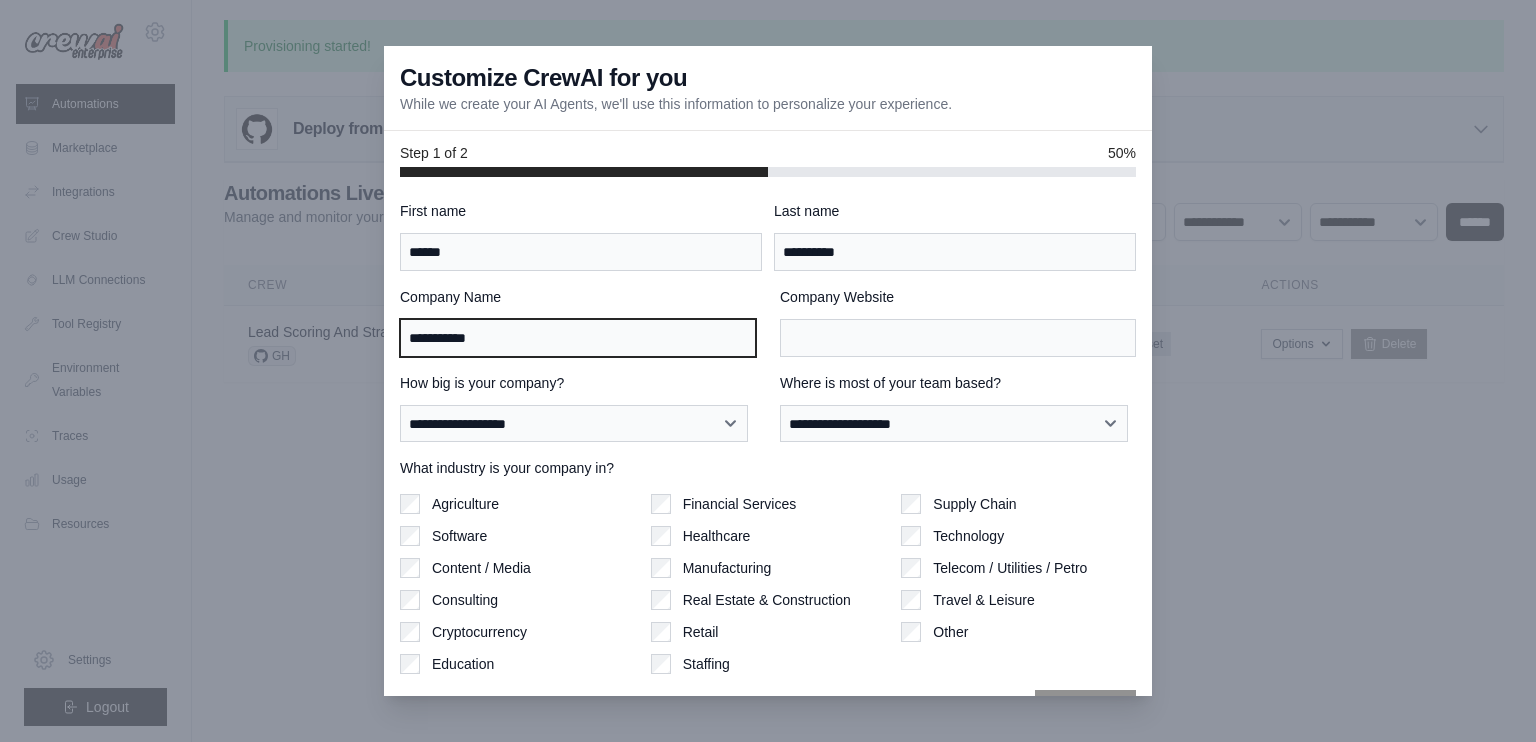 type on "**********" 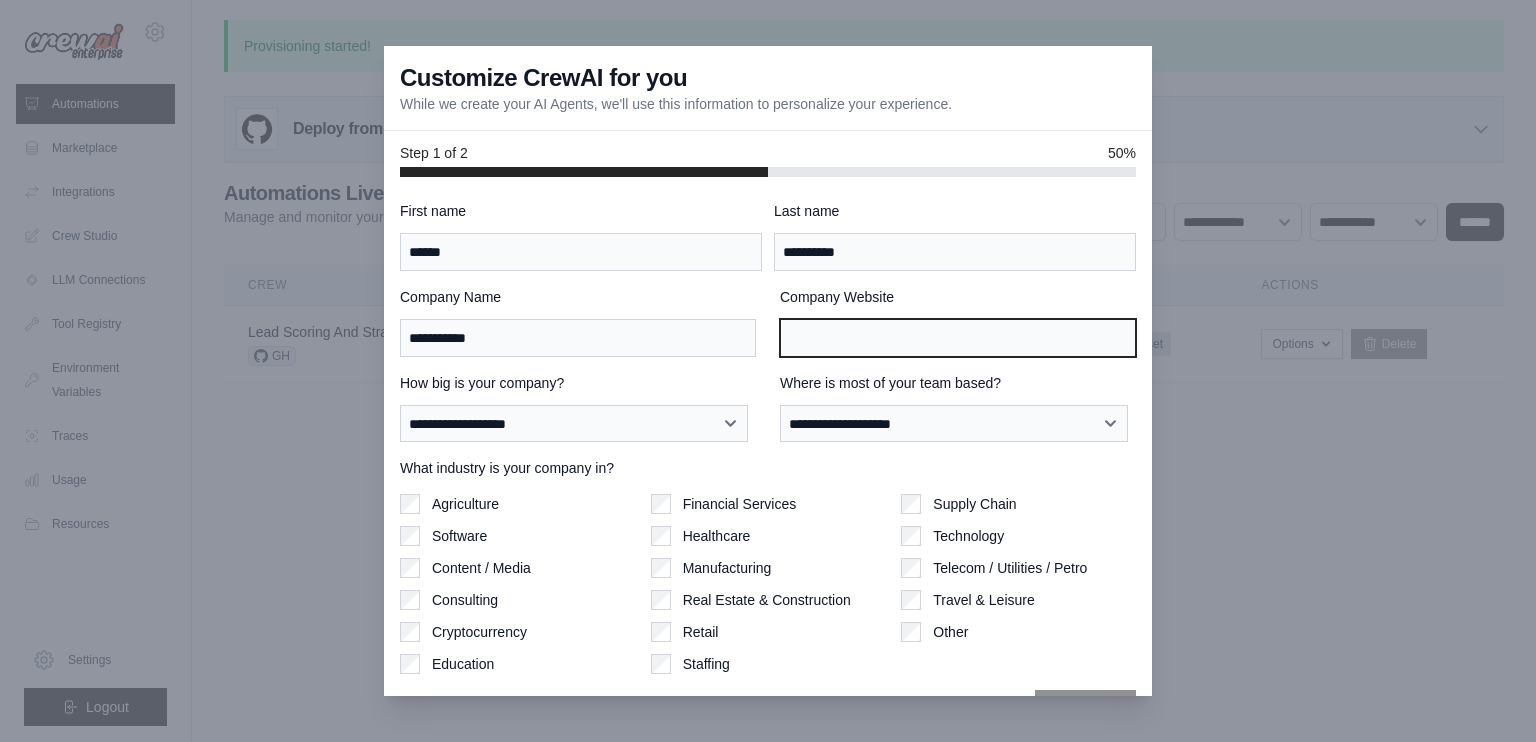 click on "Company Website" at bounding box center (958, 338) 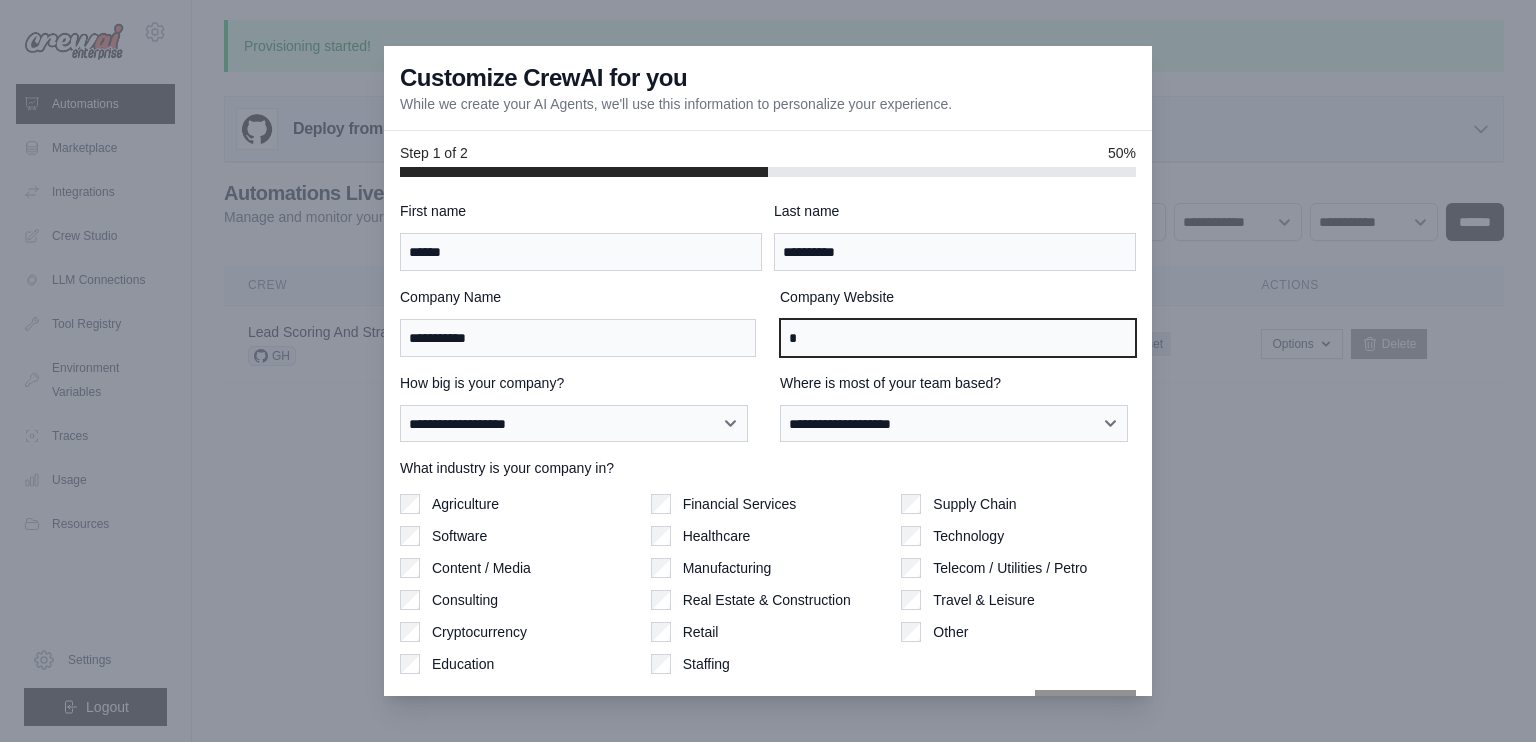 type on "*" 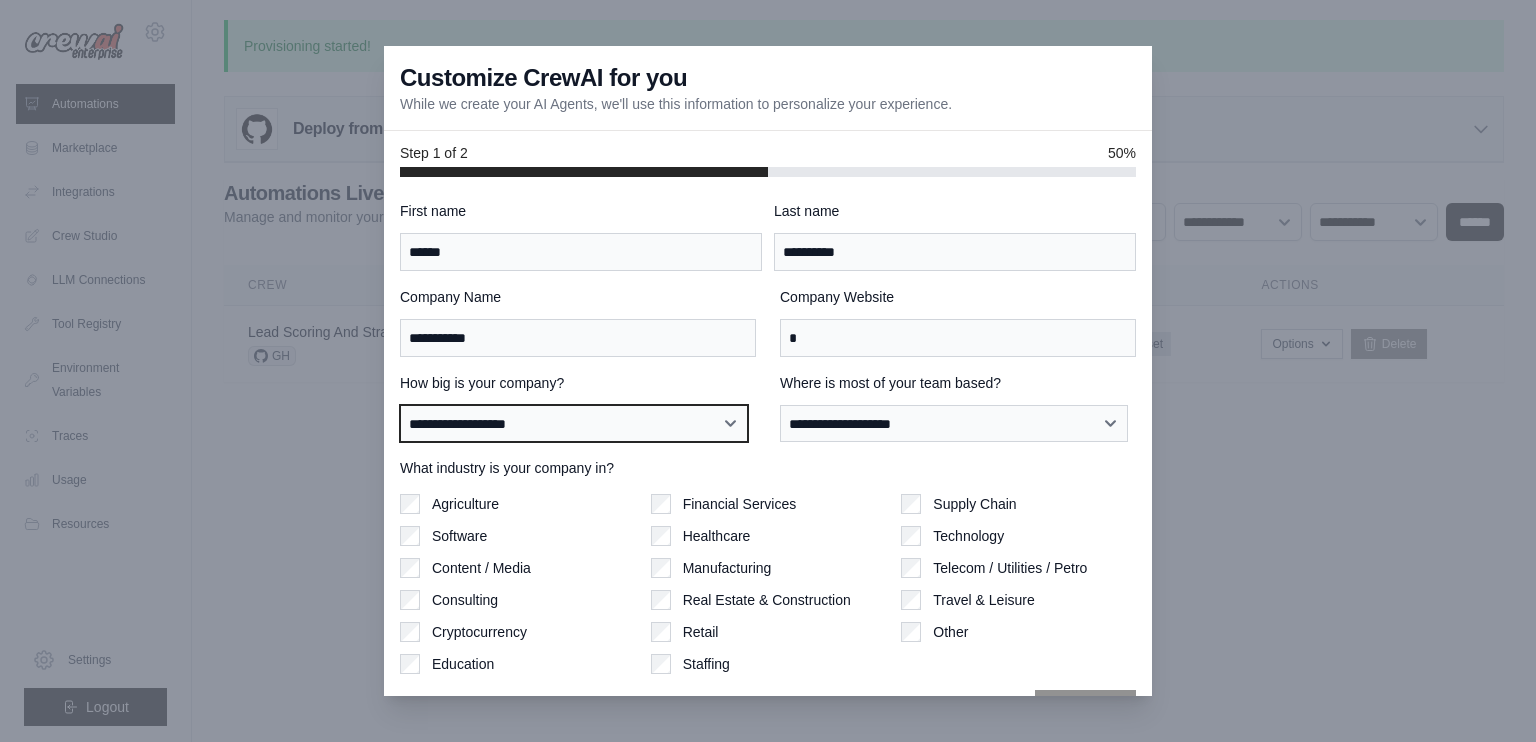 click on "**********" at bounding box center (574, 424) 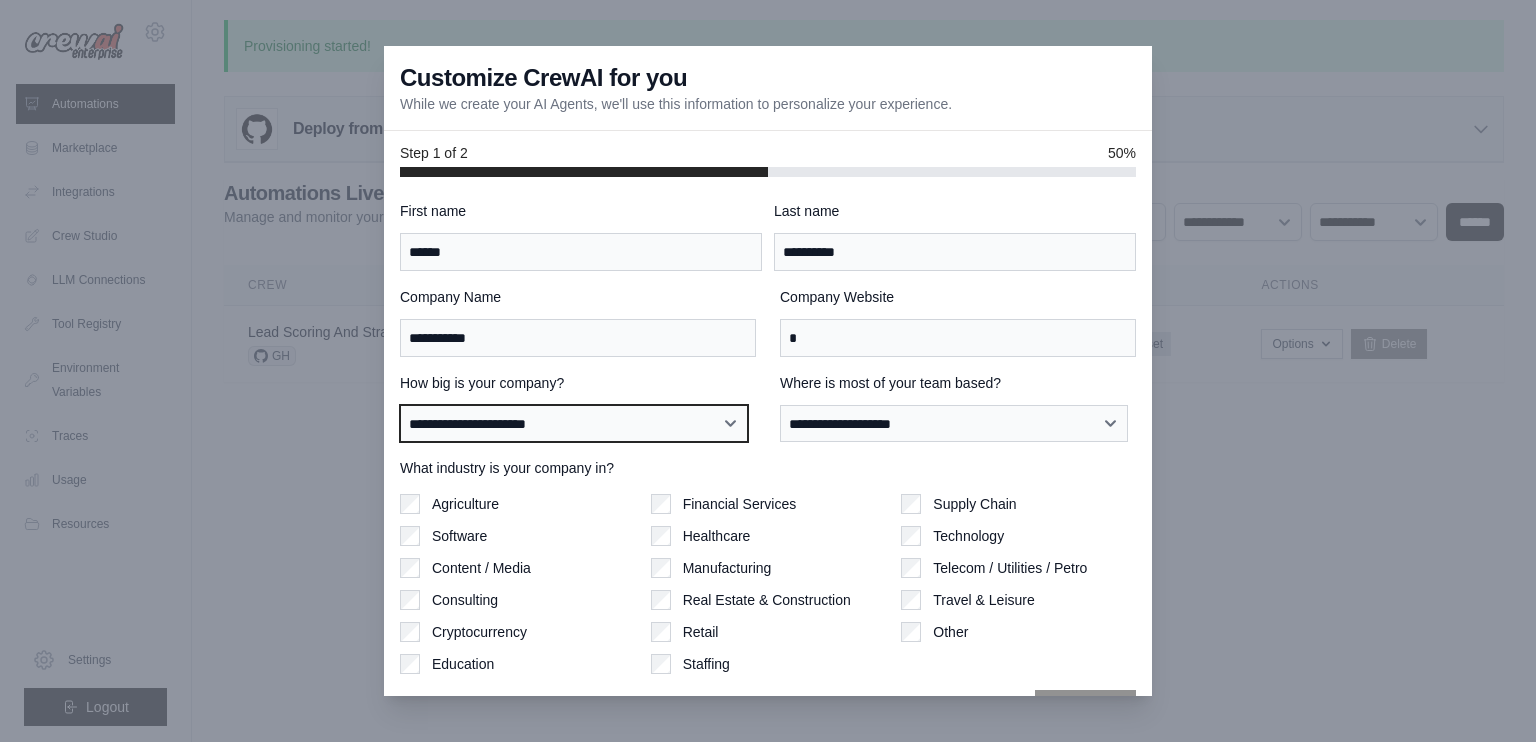 click on "**********" at bounding box center [574, 424] 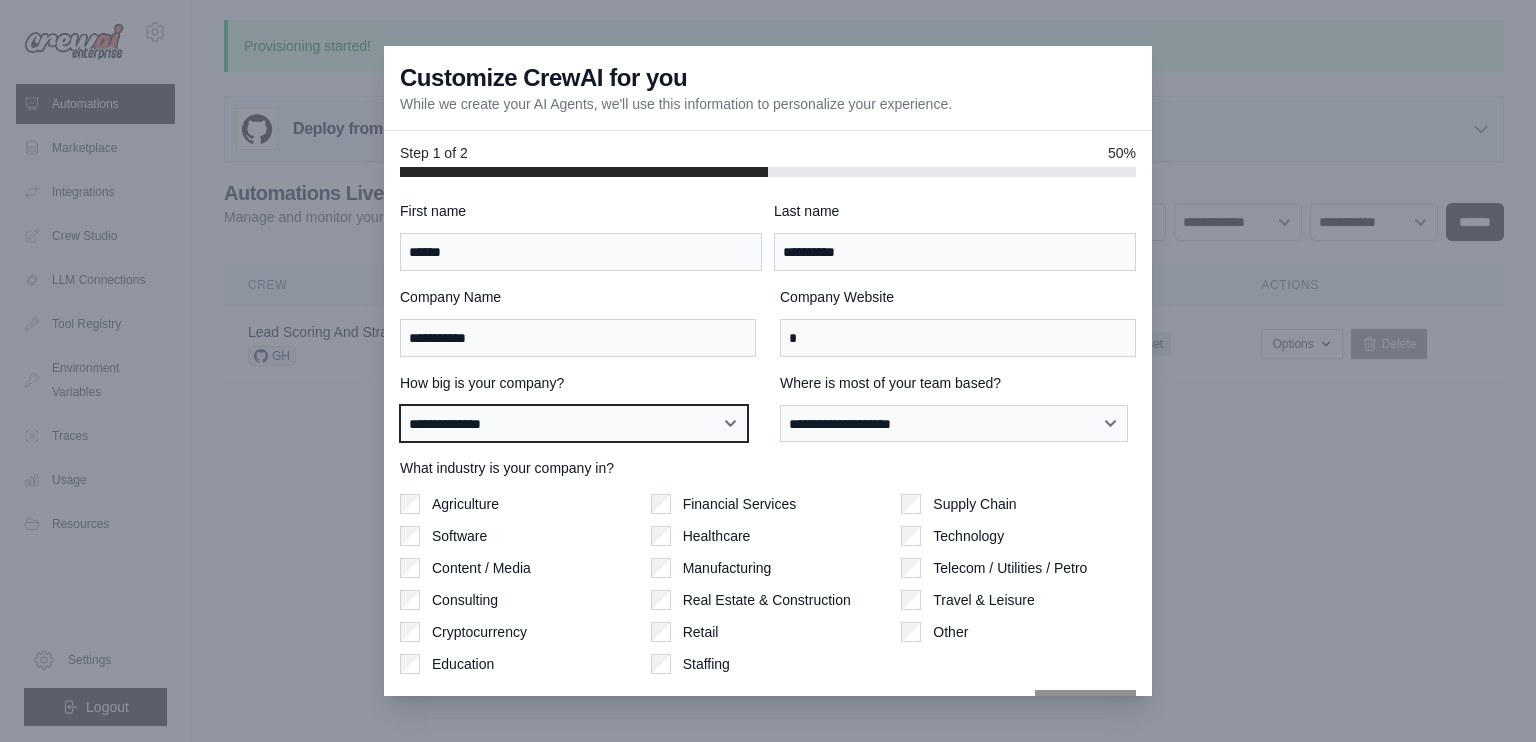 click on "**********" at bounding box center (574, 424) 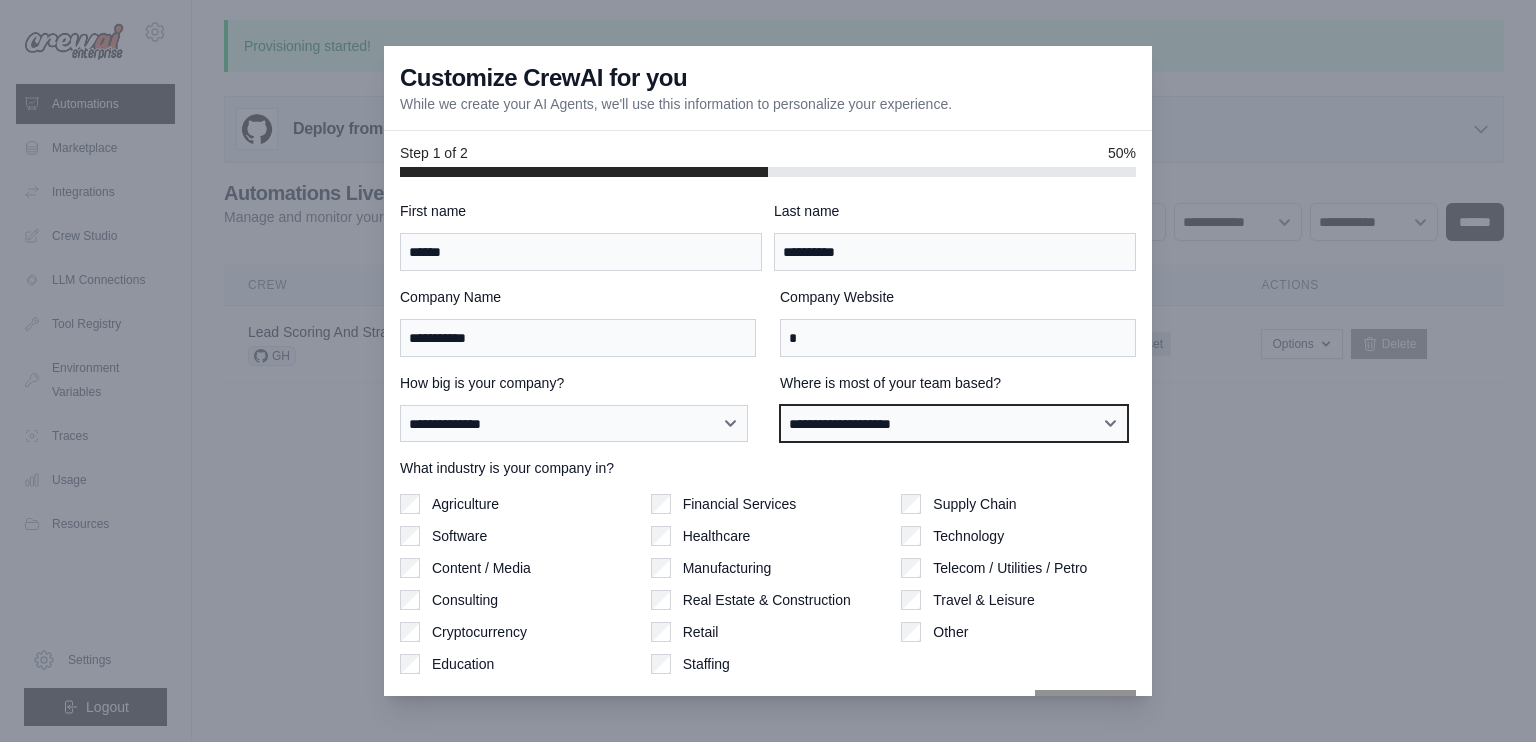 click on "**********" at bounding box center (954, 424) 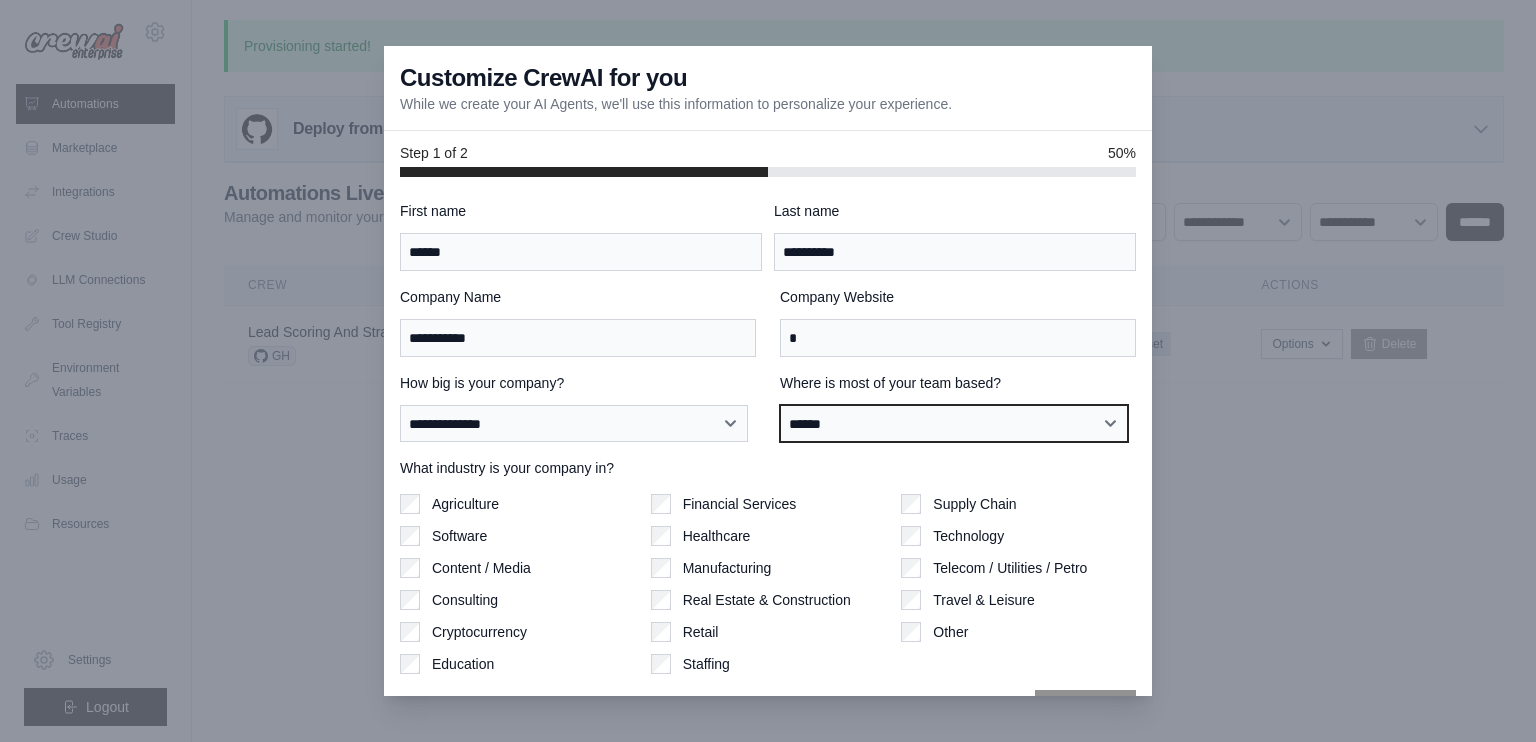 click on "**********" at bounding box center [954, 424] 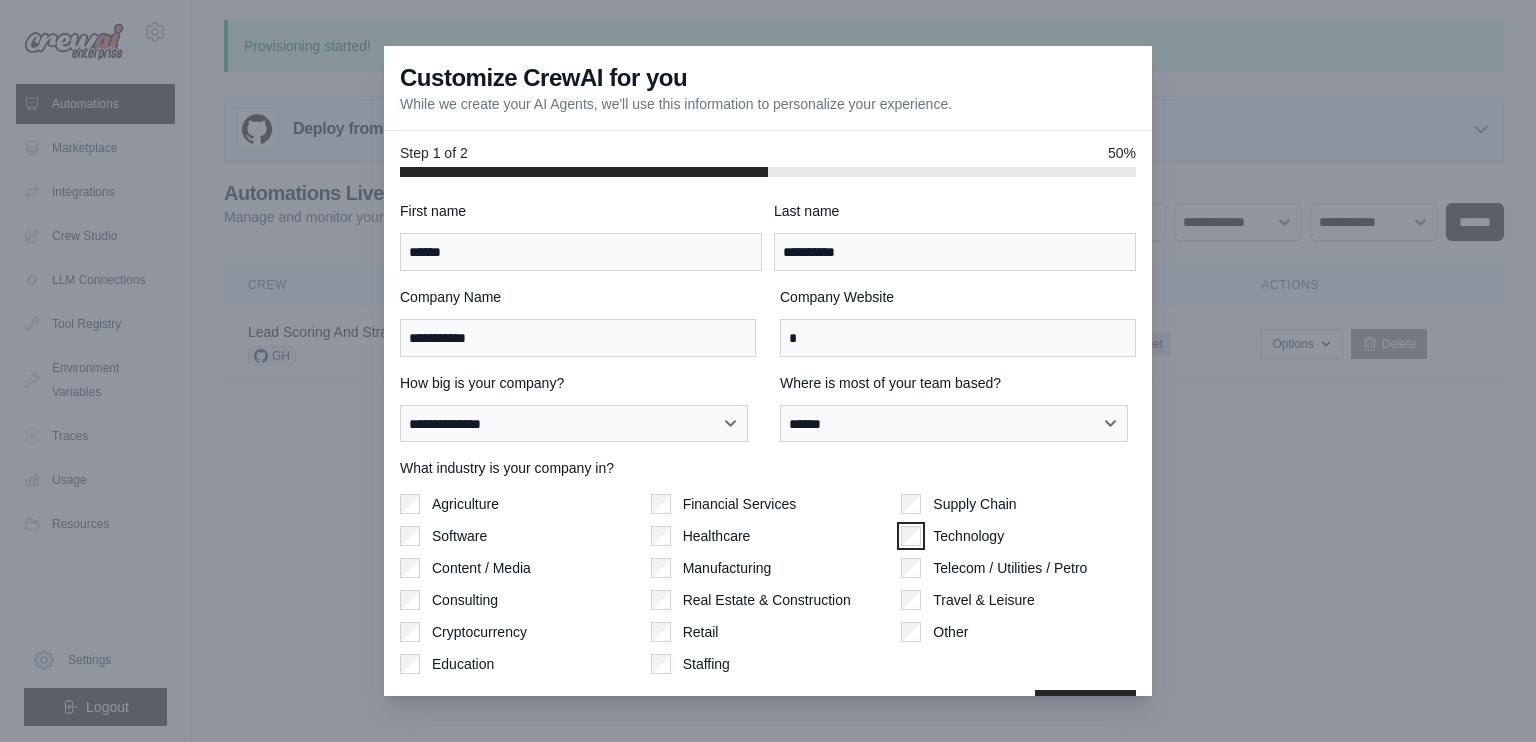 scroll, scrollTop: 53, scrollLeft: 0, axis: vertical 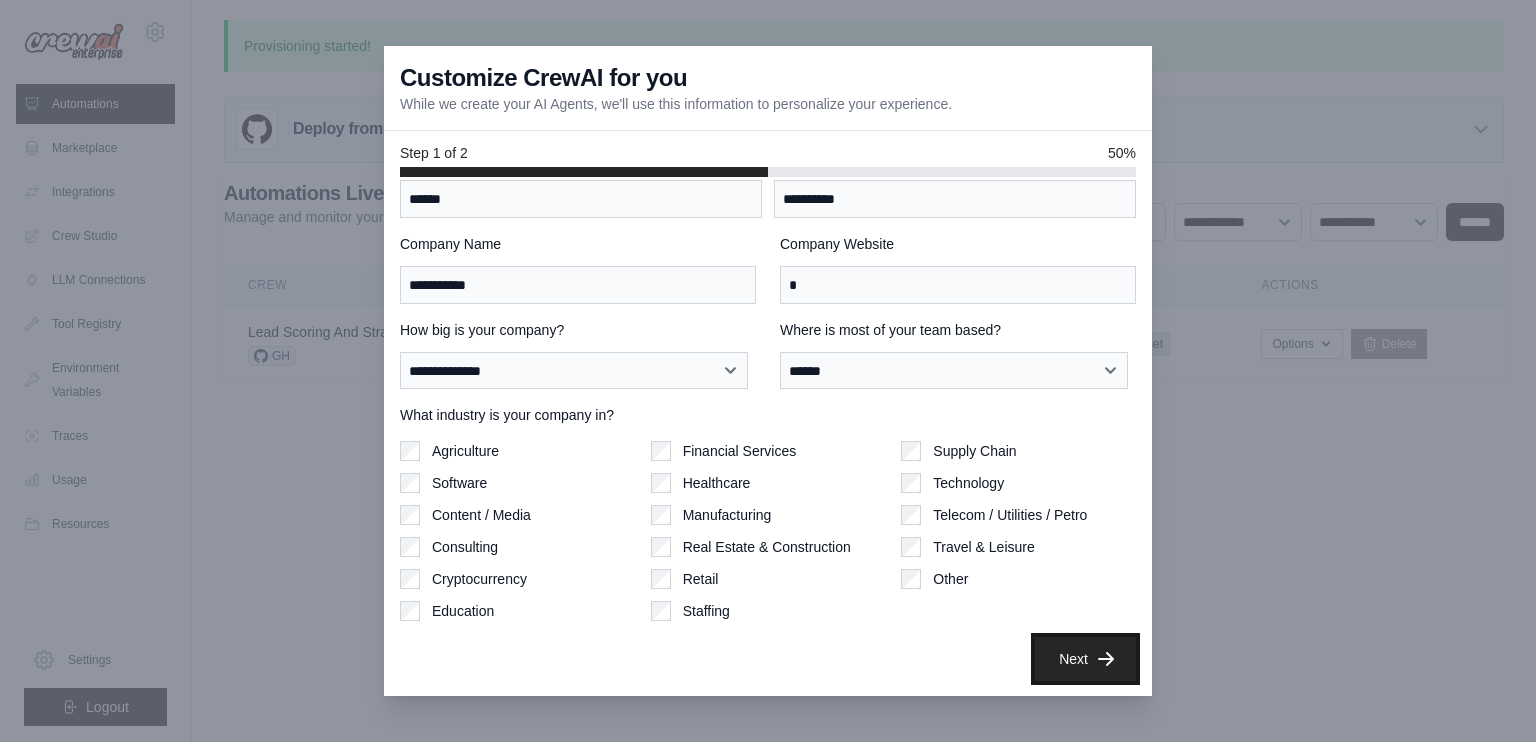 click on "Next" at bounding box center (1085, 659) 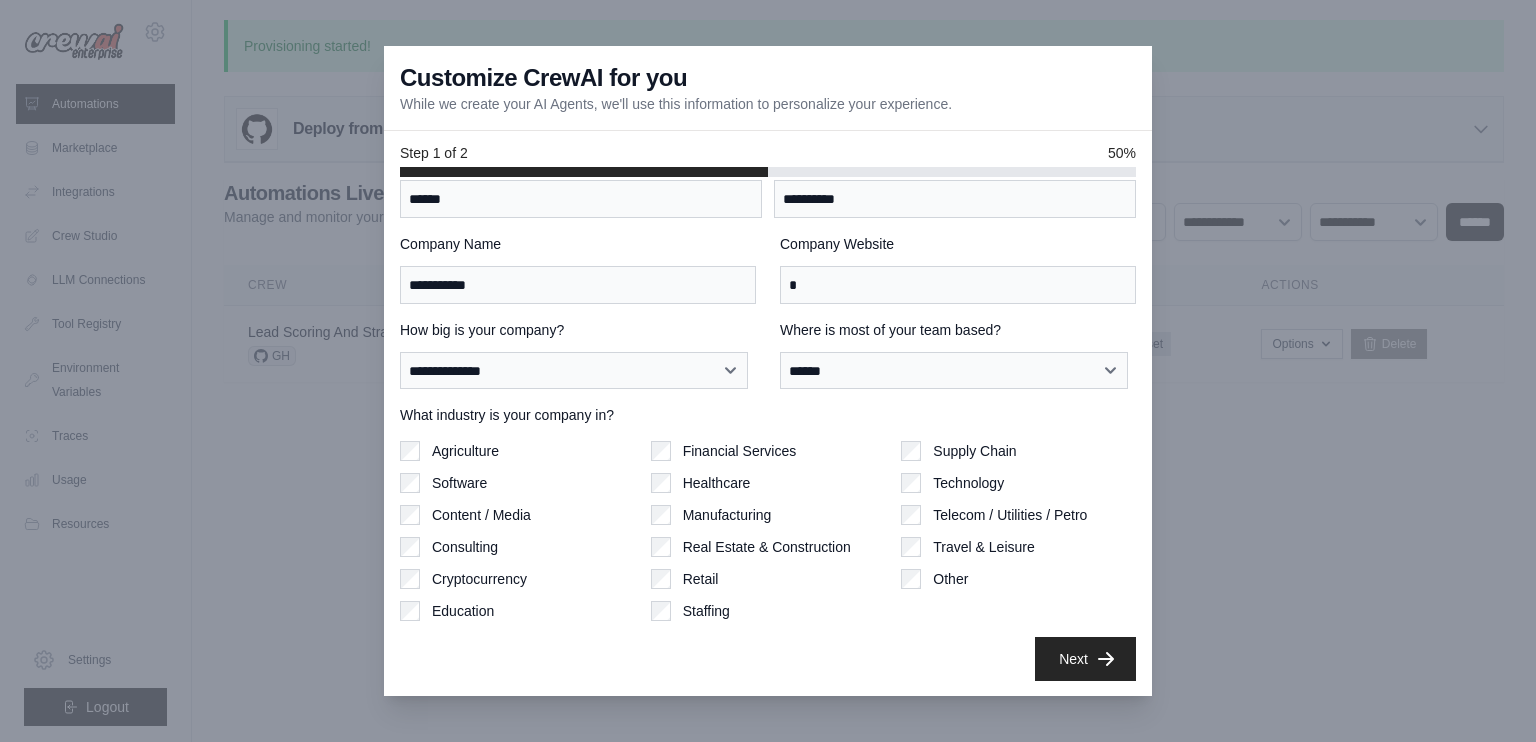 scroll, scrollTop: 0, scrollLeft: 0, axis: both 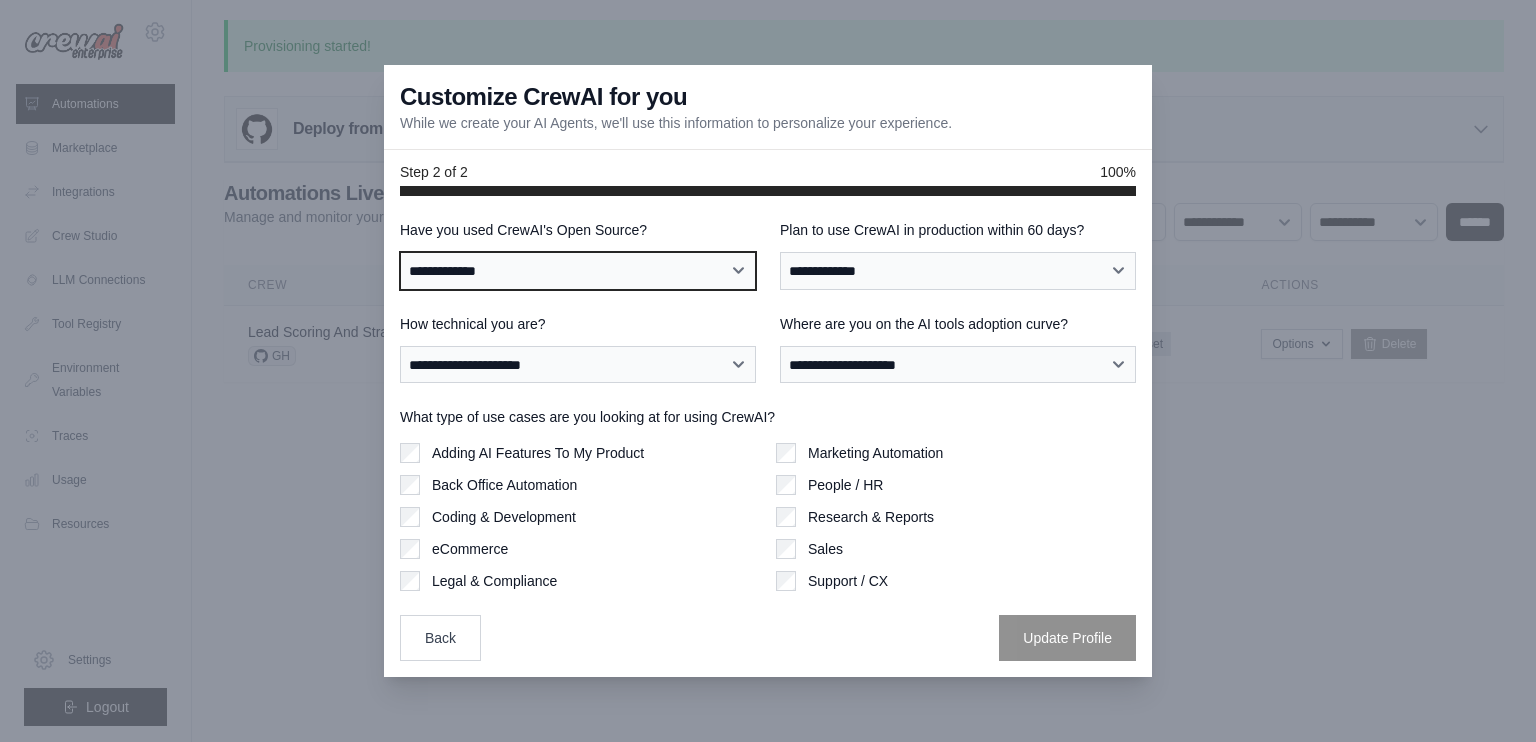 click on "**********" at bounding box center (578, 271) 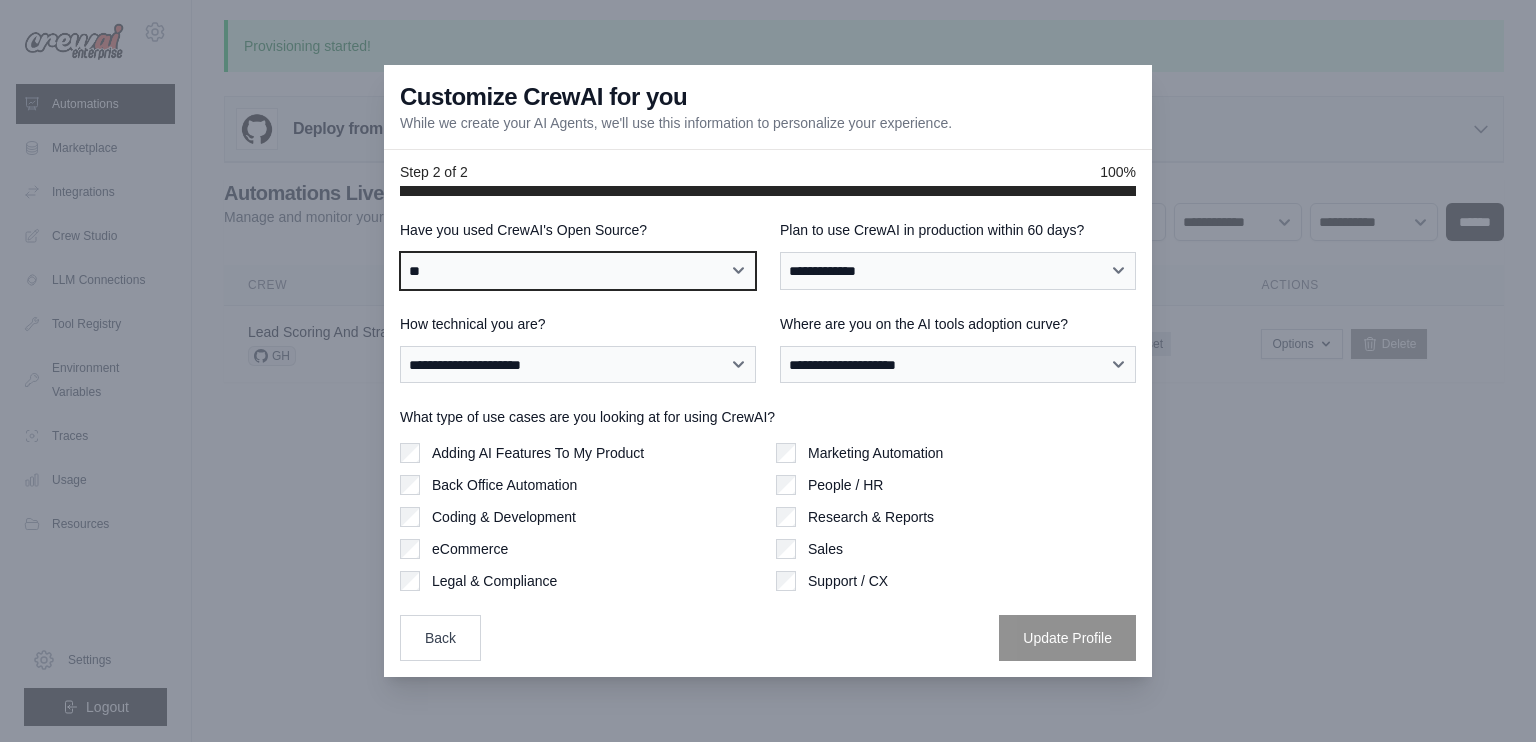 click on "**********" at bounding box center (578, 271) 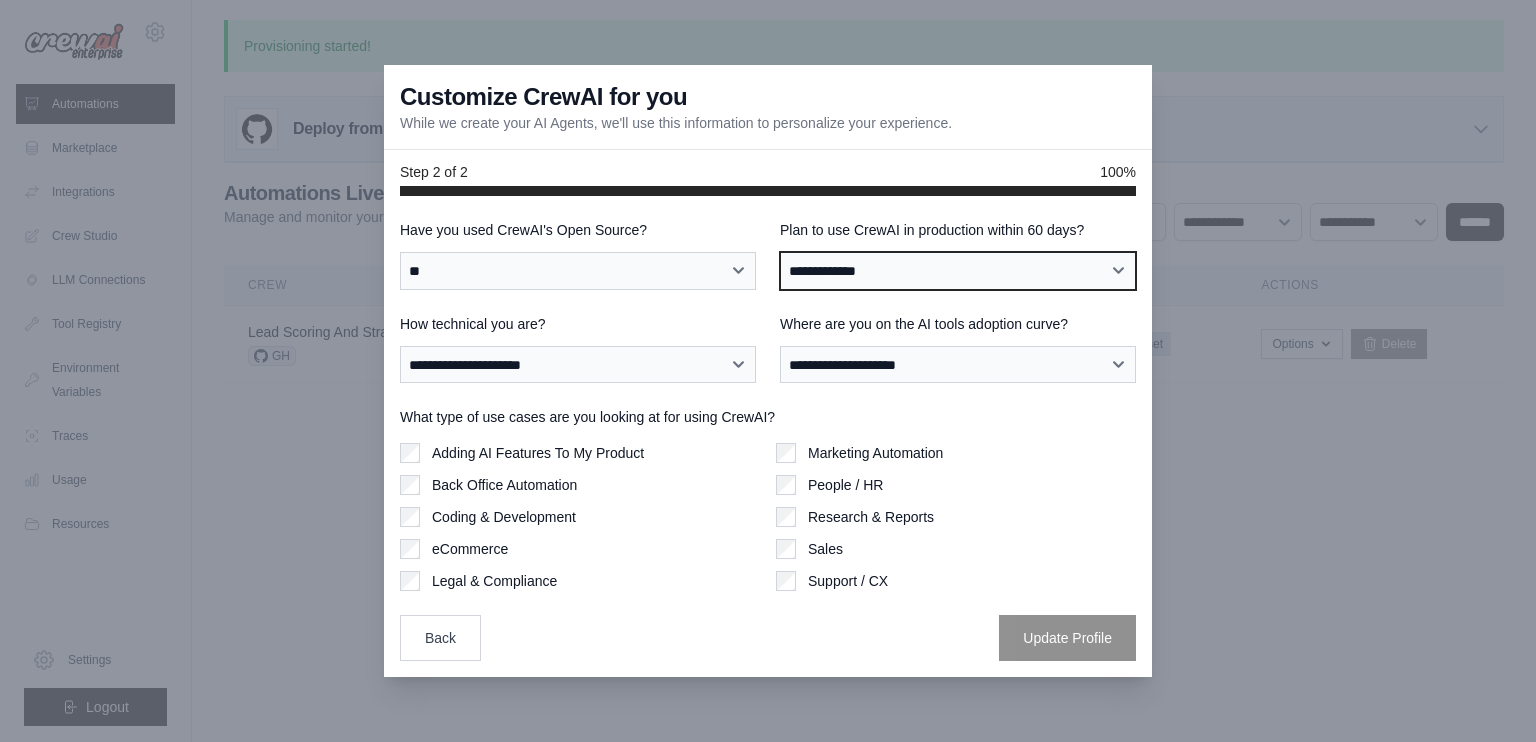click on "**********" at bounding box center [958, 271] 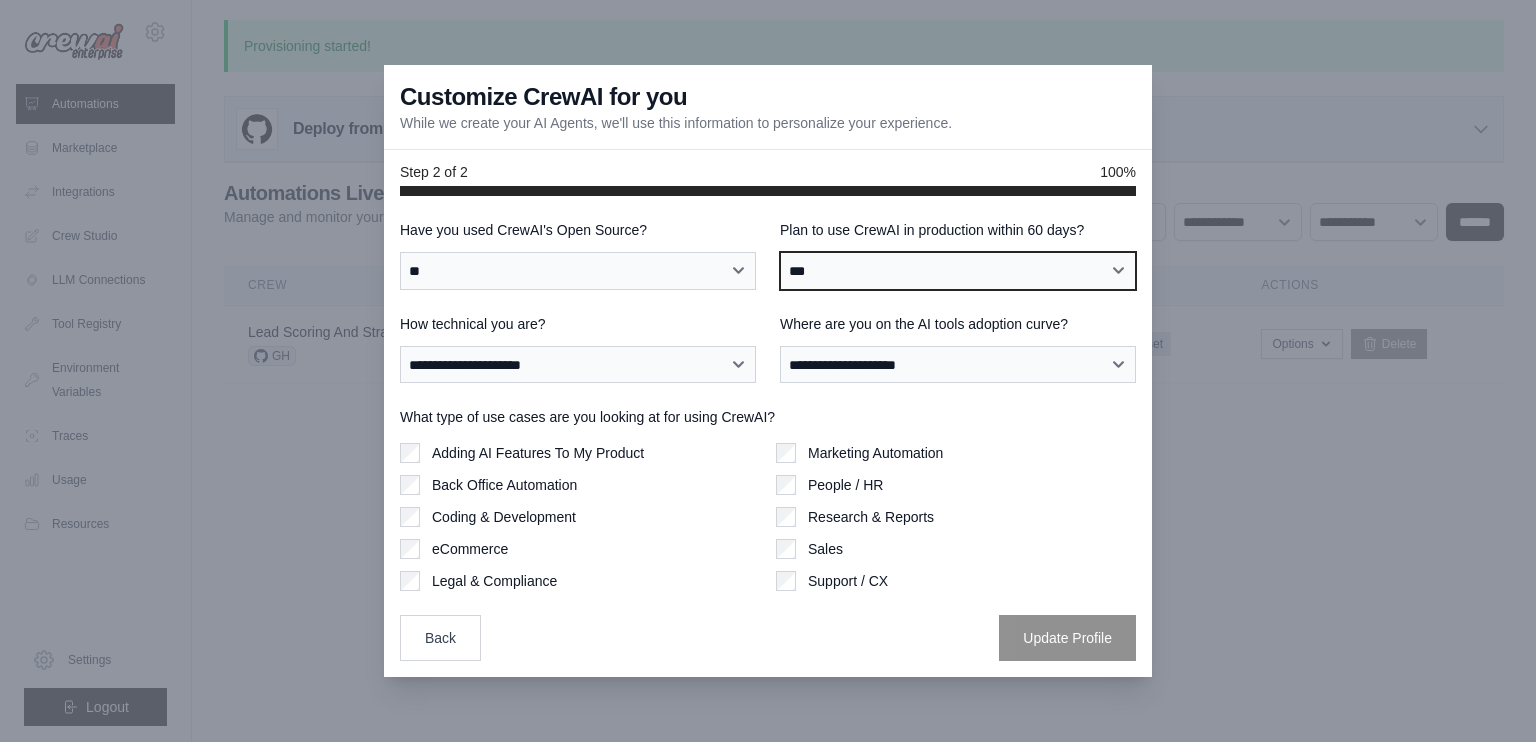 click on "**********" at bounding box center (958, 271) 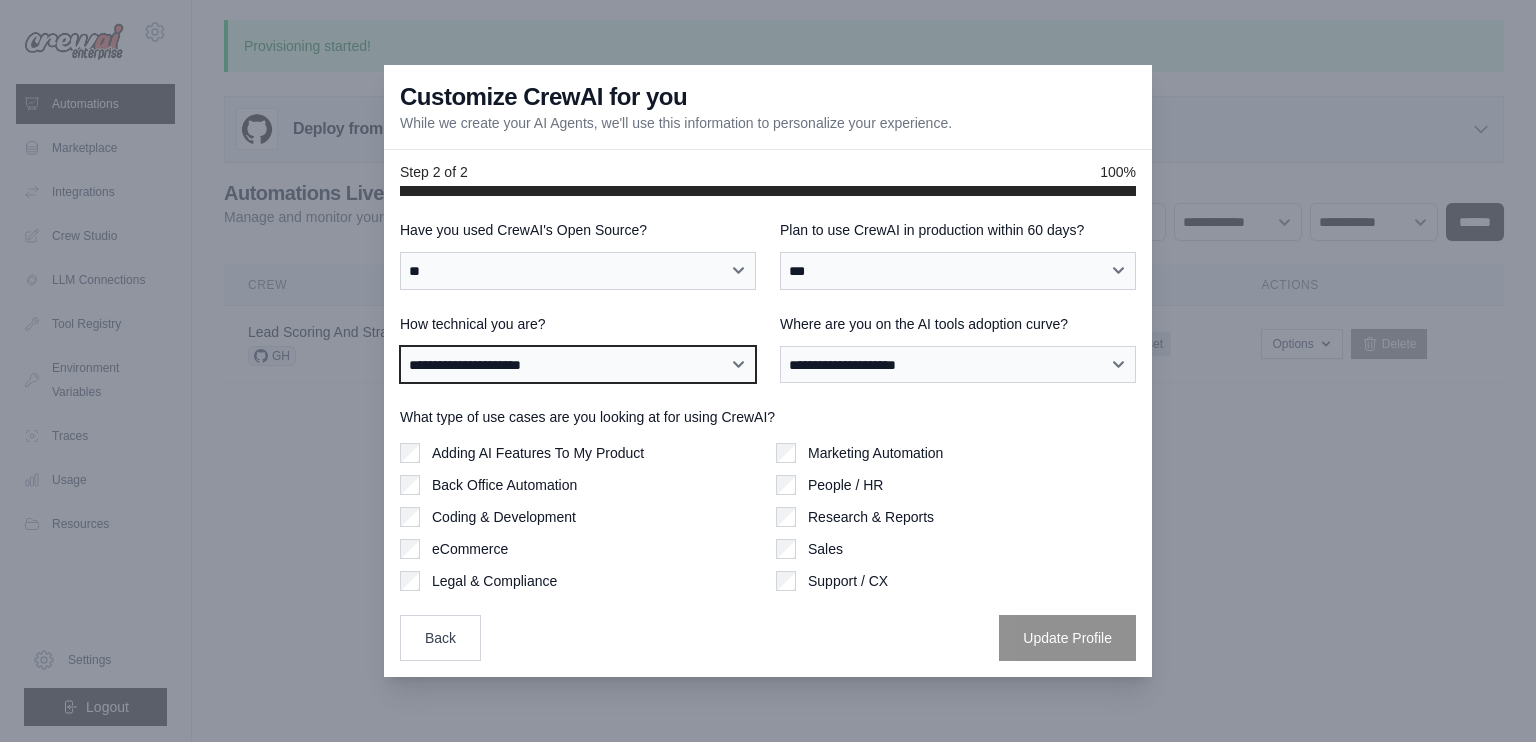 click on "**********" at bounding box center (578, 365) 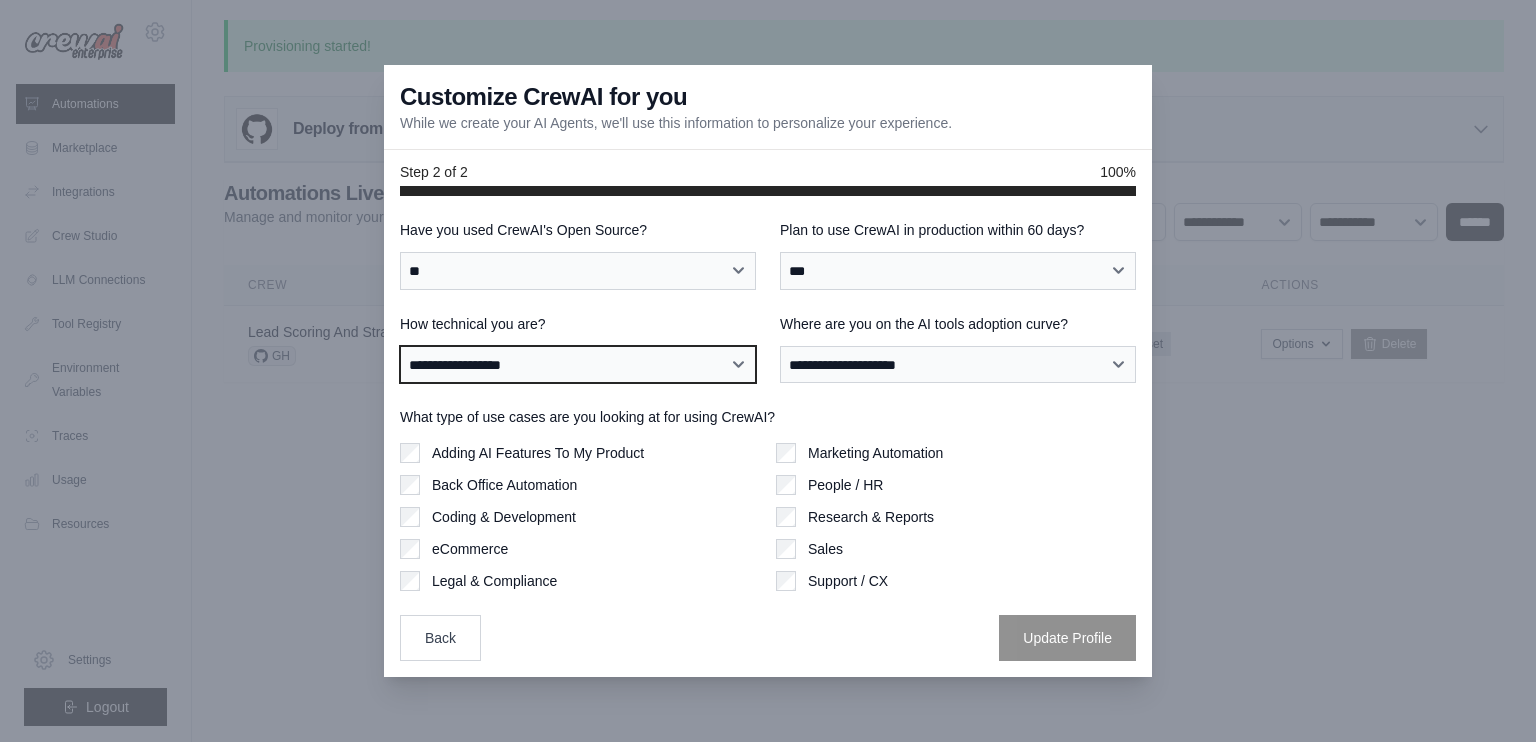 click on "**********" at bounding box center [578, 365] 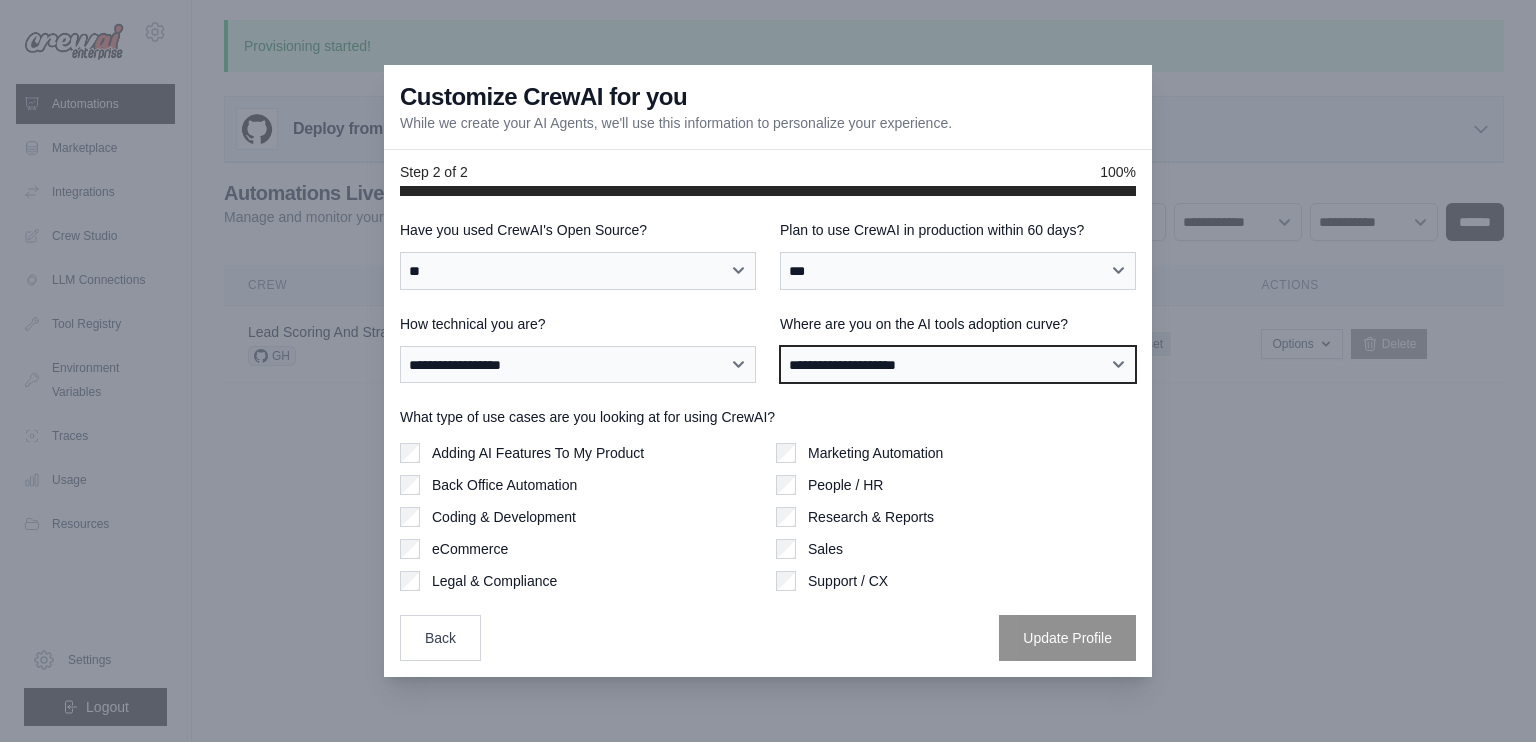 click on "**********" at bounding box center (958, 365) 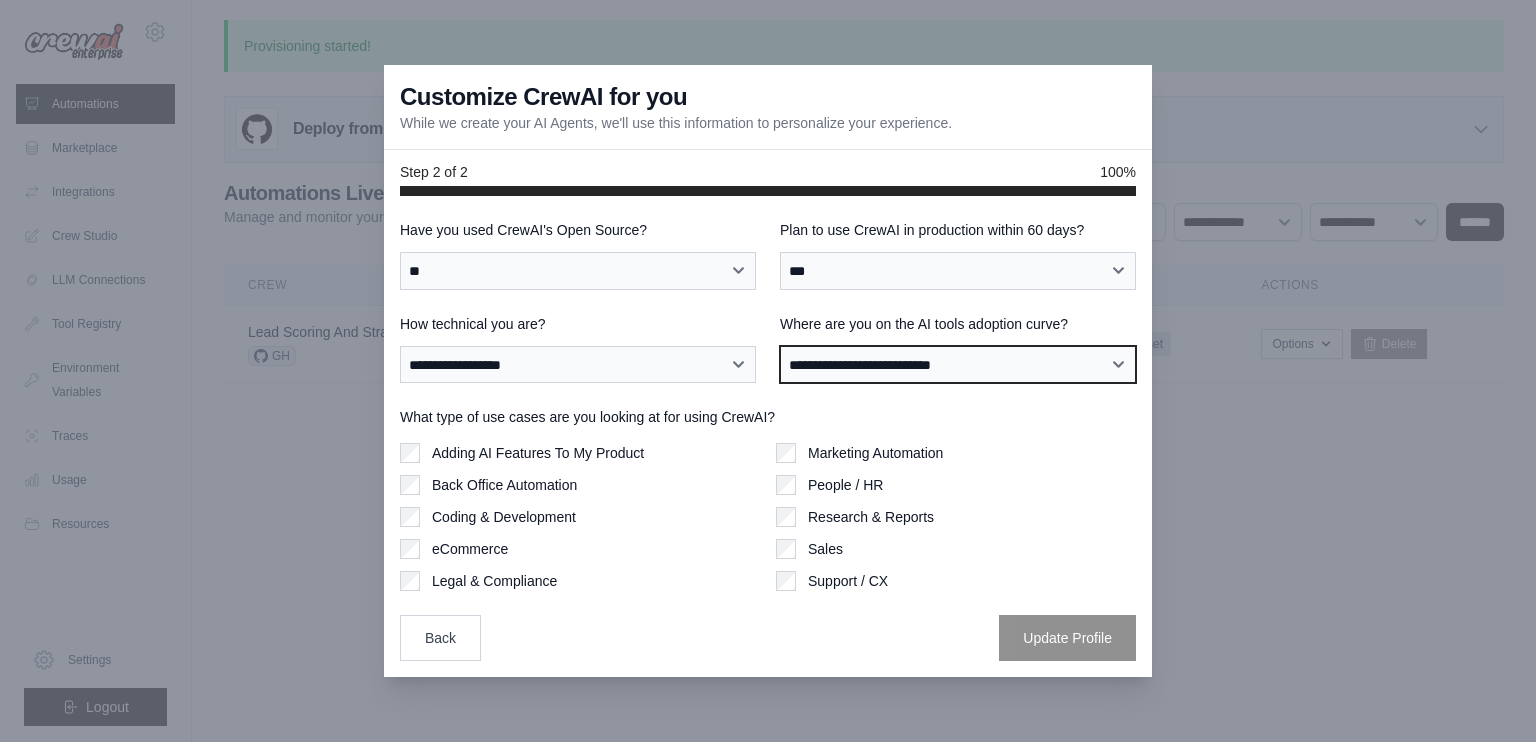 click on "**********" at bounding box center [958, 365] 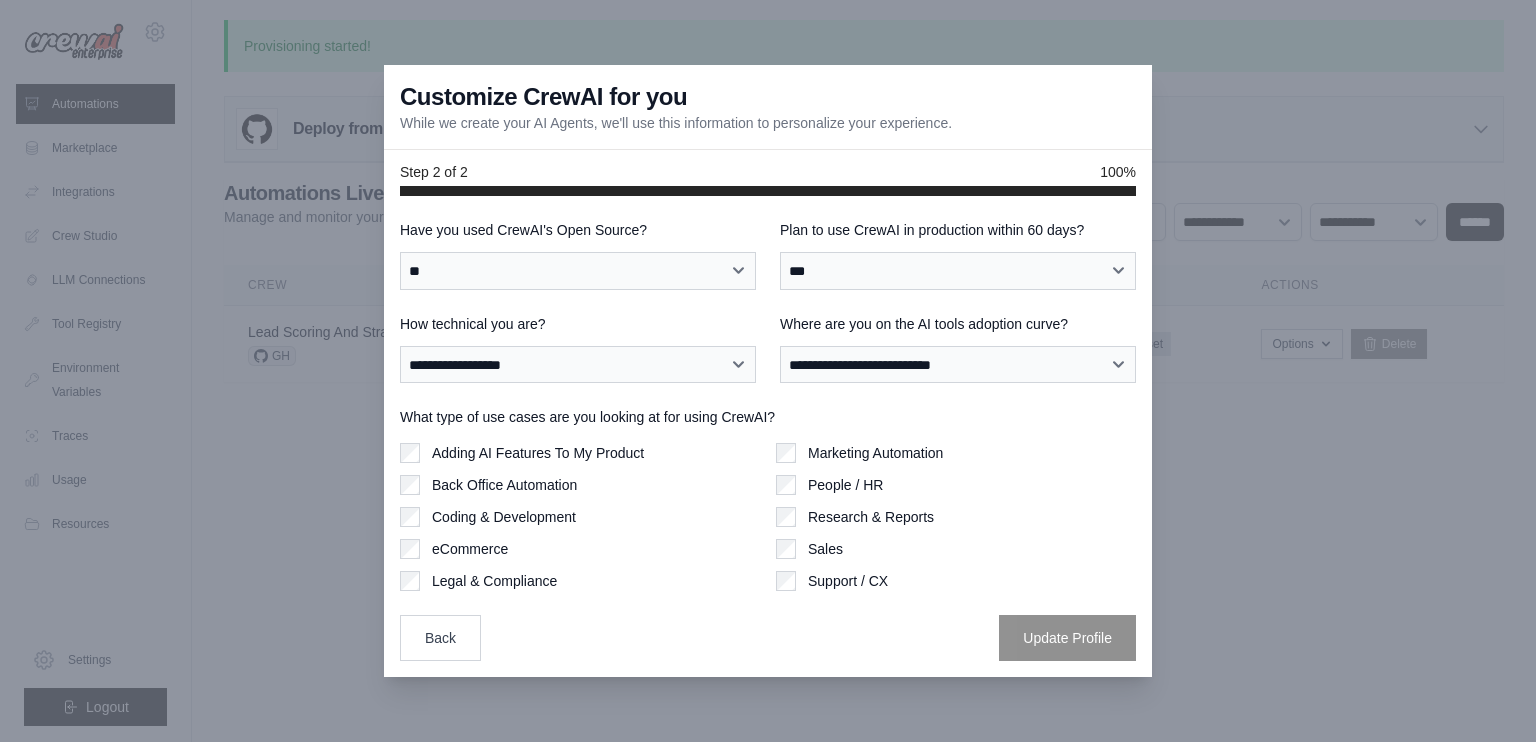click on "What type of use cases are you looking at for using CrewAI?
Adding AI Features To My Product
Back Office Automation
Coding & Development
eCommerce
Legal & Compliance
Marketing Automation
People / HR
Sales" at bounding box center [768, 499] 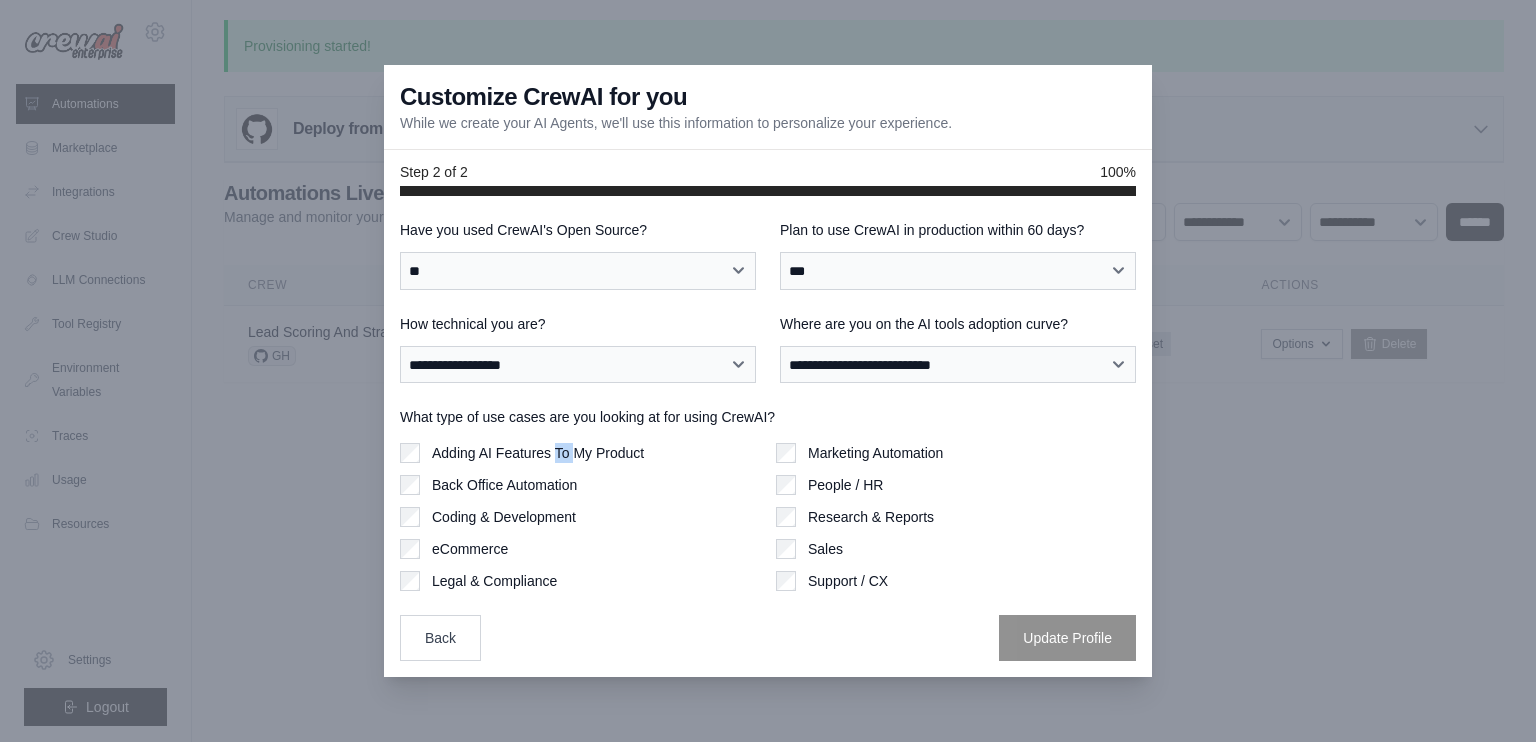 click on "What type of use cases are you looking at for using CrewAI?
Adding AI Features To My Product
Back Office Automation
Coding & Development
eCommerce
Legal & Compliance
Marketing Automation
People / HR
Sales" at bounding box center [768, 499] 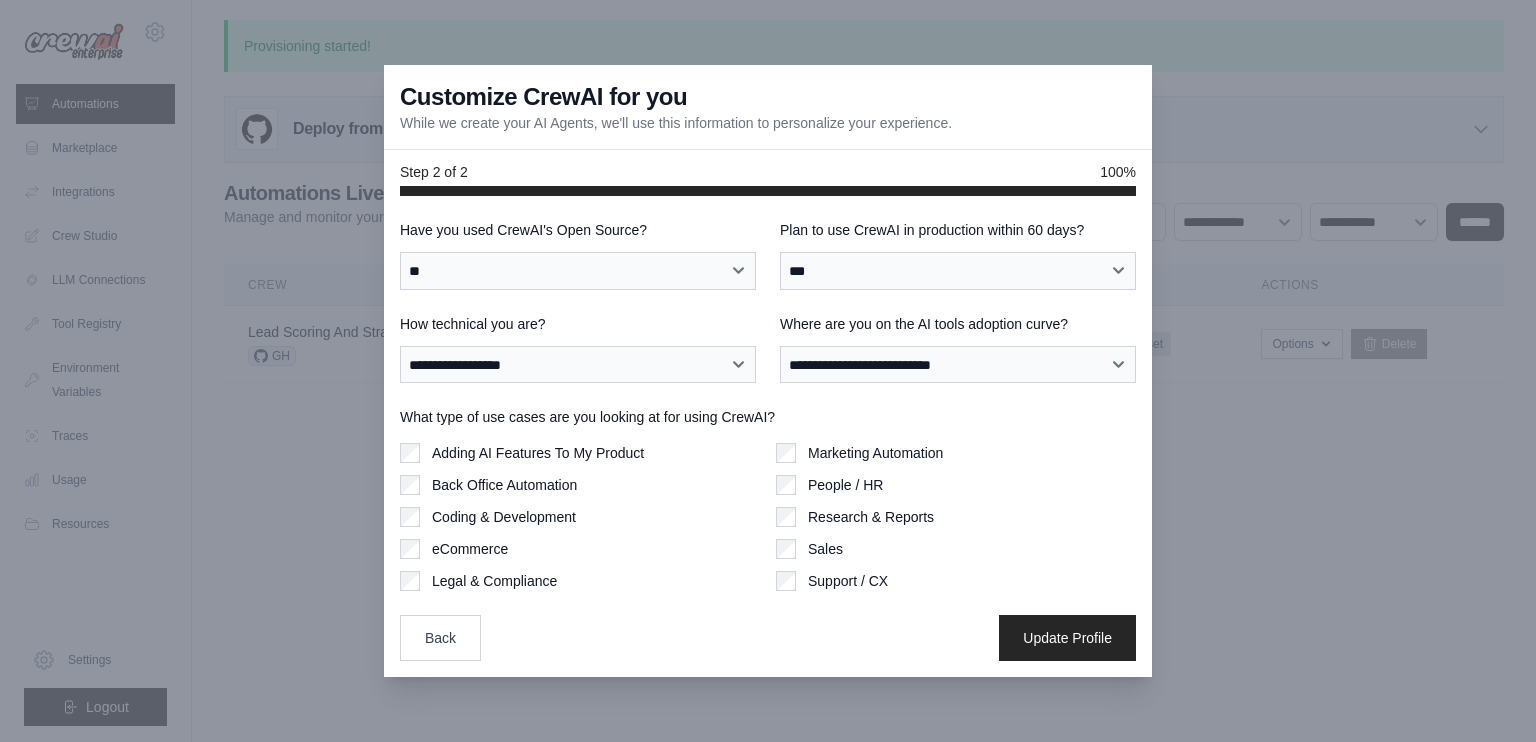 click on "eCommerce" at bounding box center (580, 549) 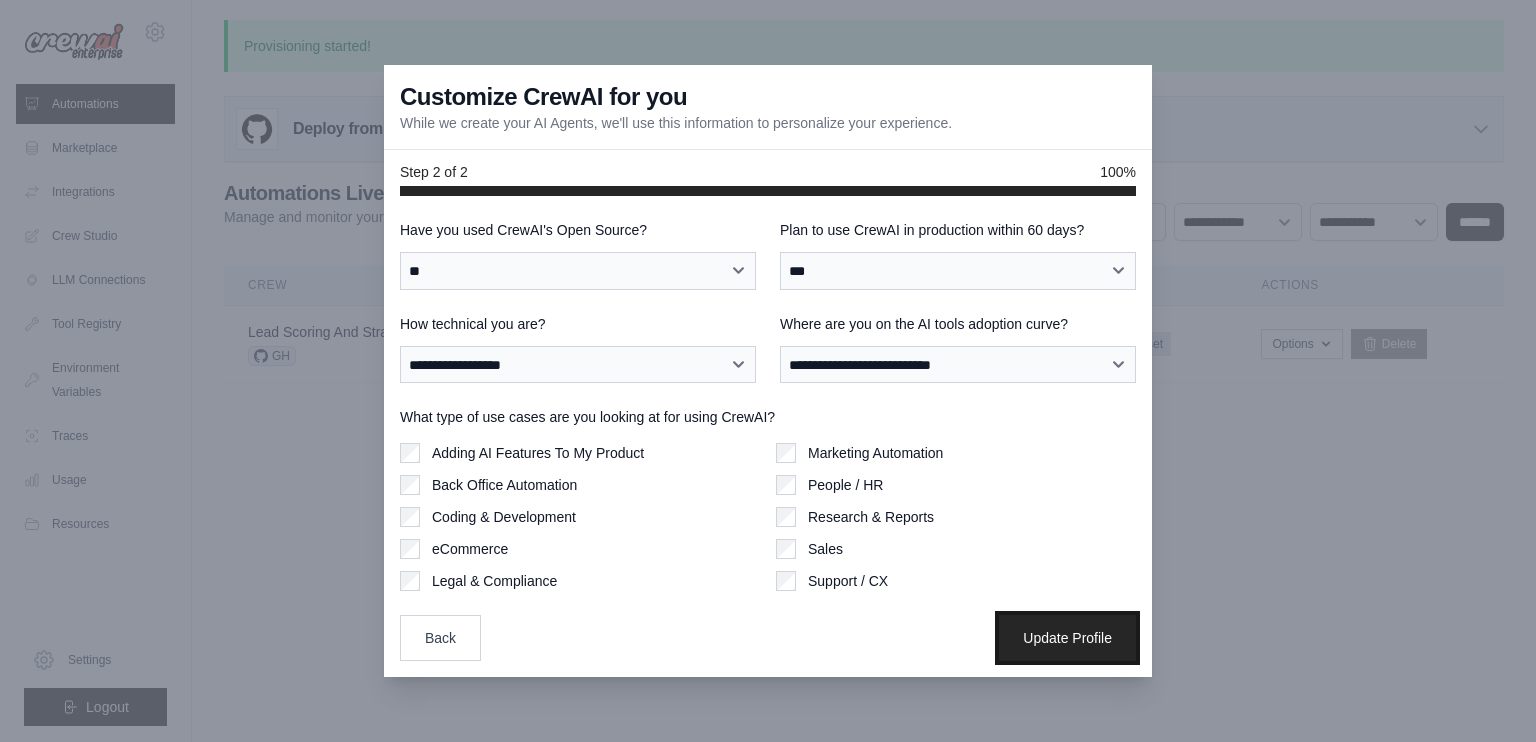 click on "Update Profile" at bounding box center (1067, 638) 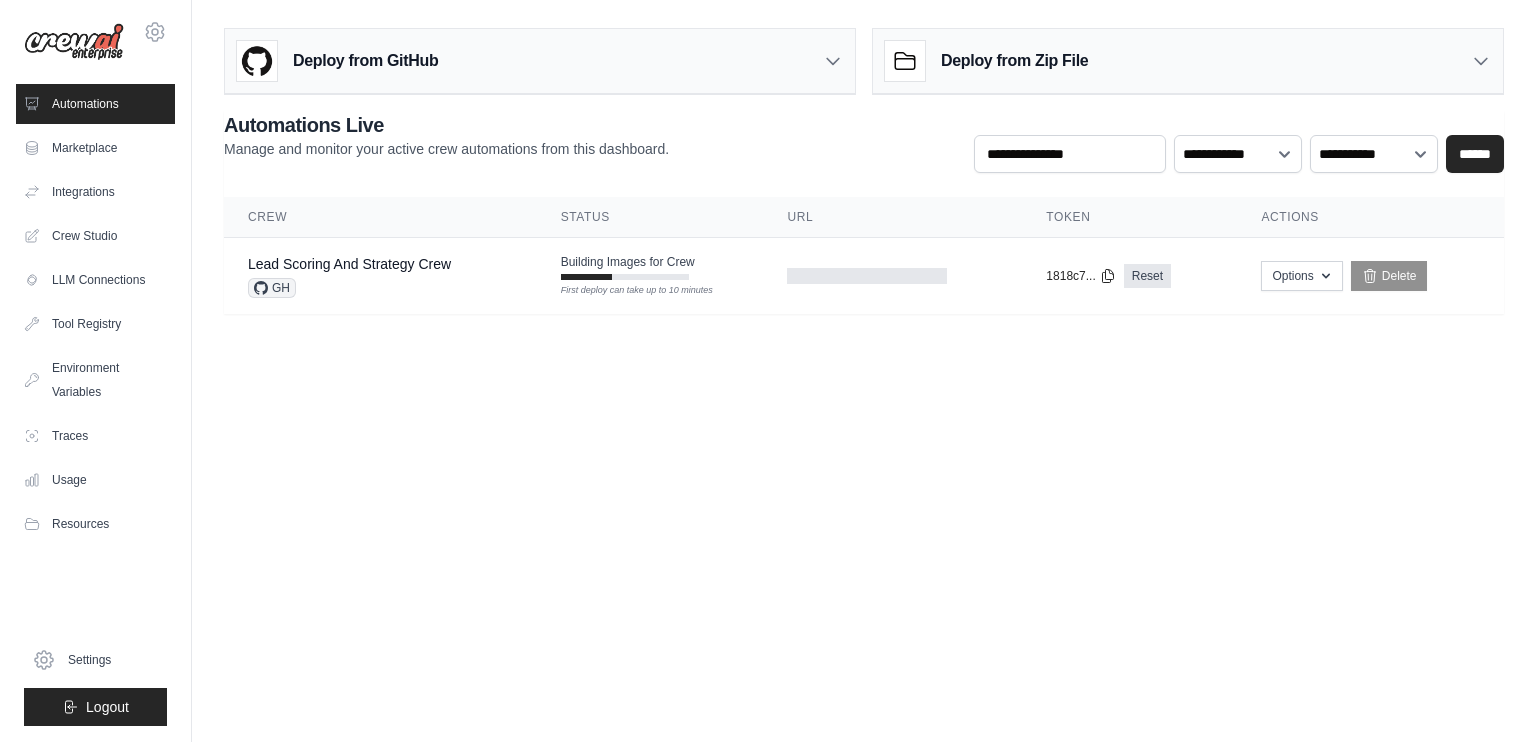 scroll, scrollTop: 0, scrollLeft: 0, axis: both 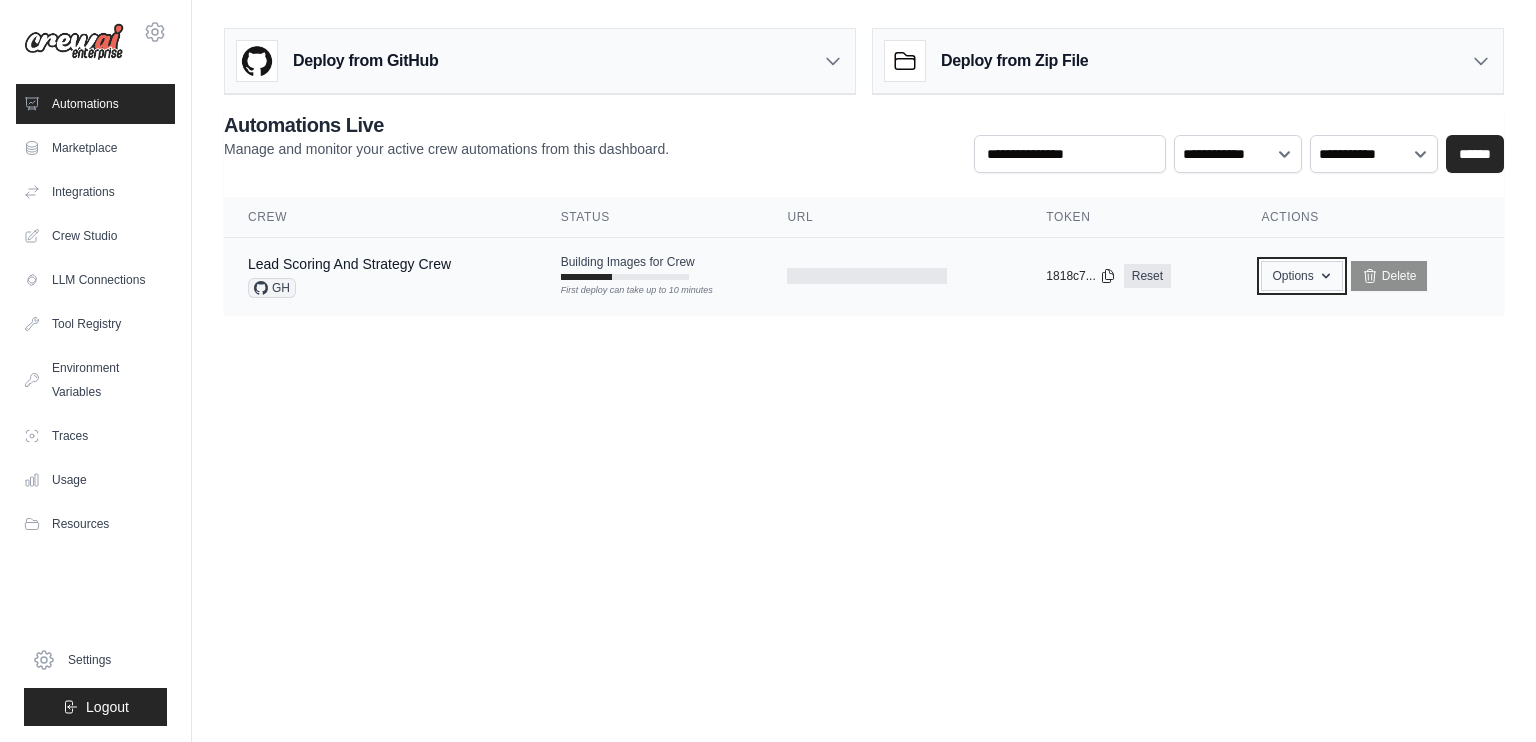 click on "Options" at bounding box center [1301, 276] 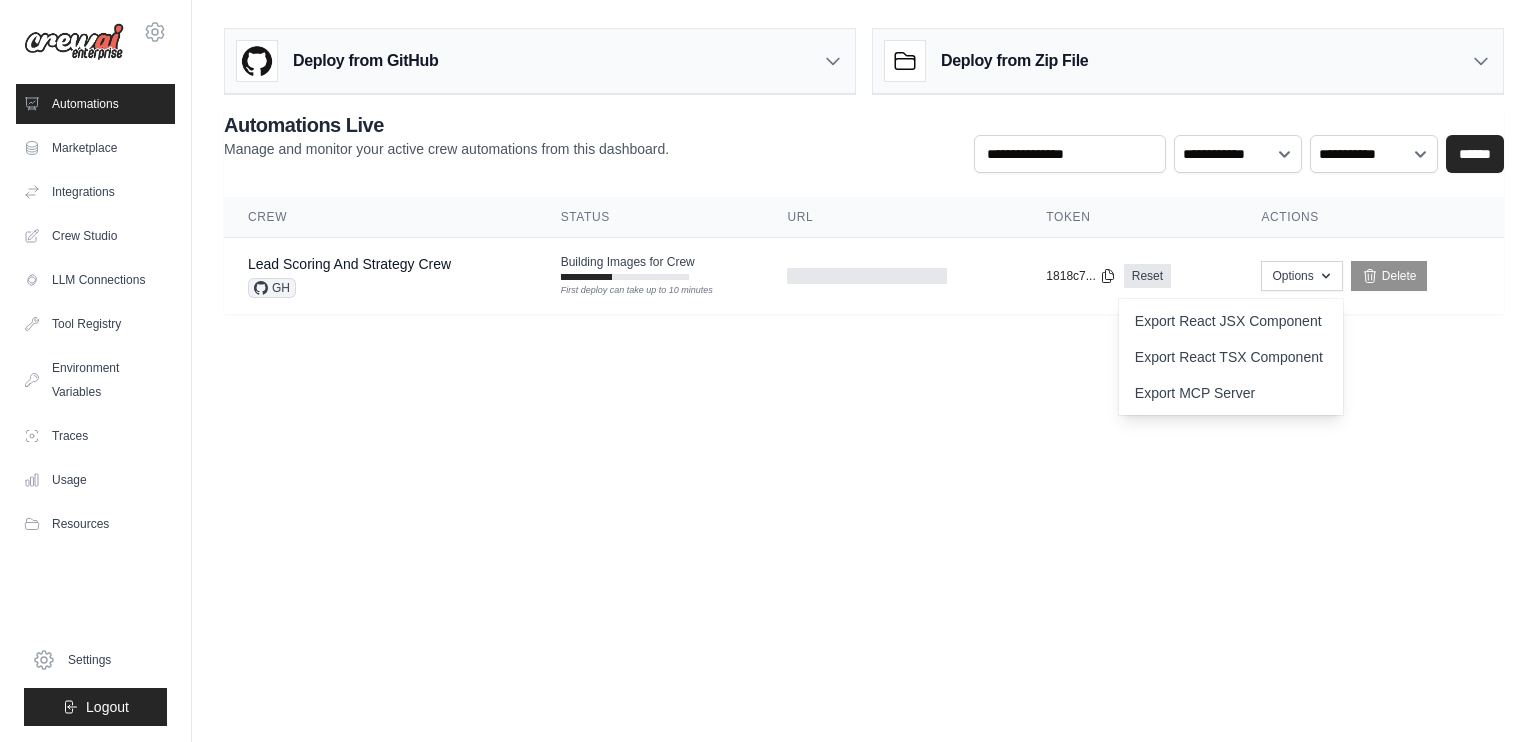 click on "labutrading@gmail.com
Settings
Automations
Marketplace
Integrations" at bounding box center [768, 371] 